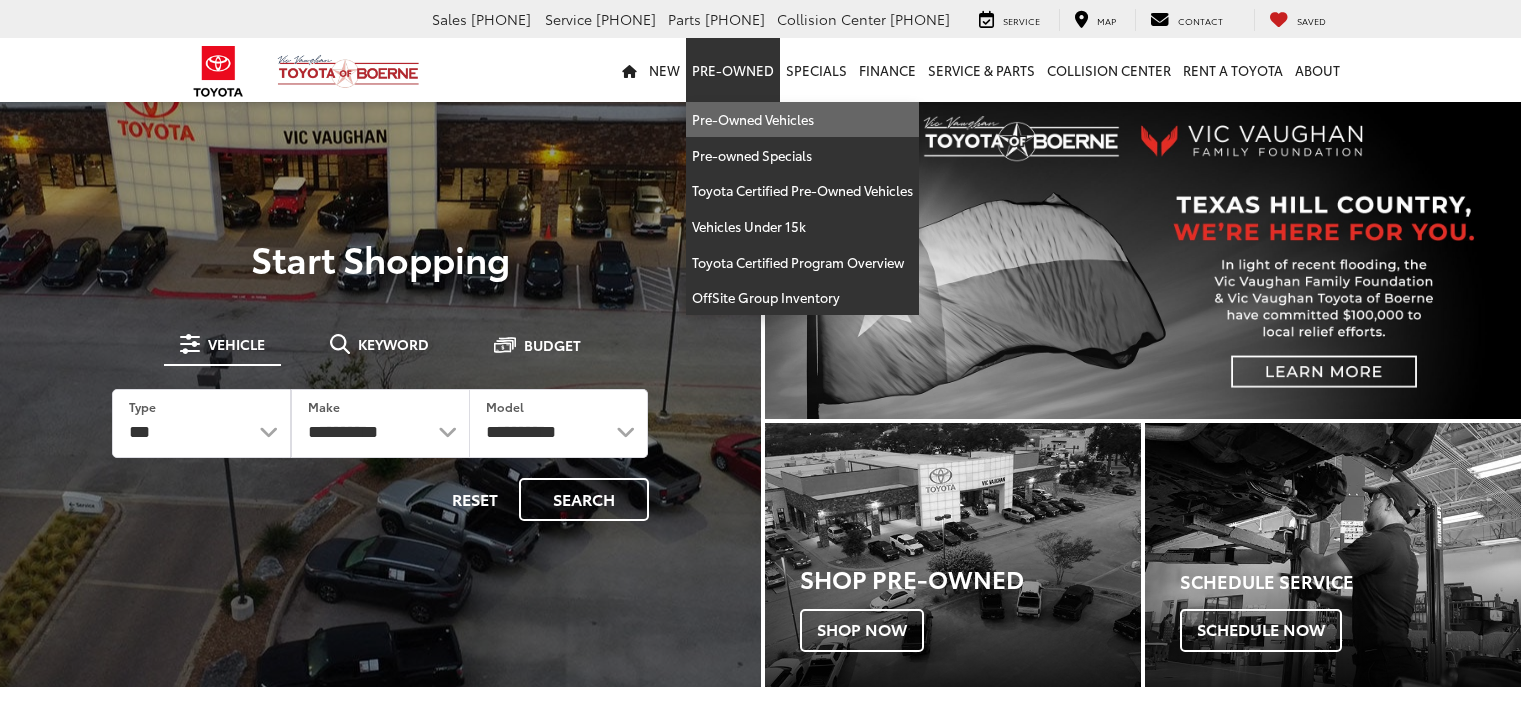 scroll, scrollTop: 0, scrollLeft: 0, axis: both 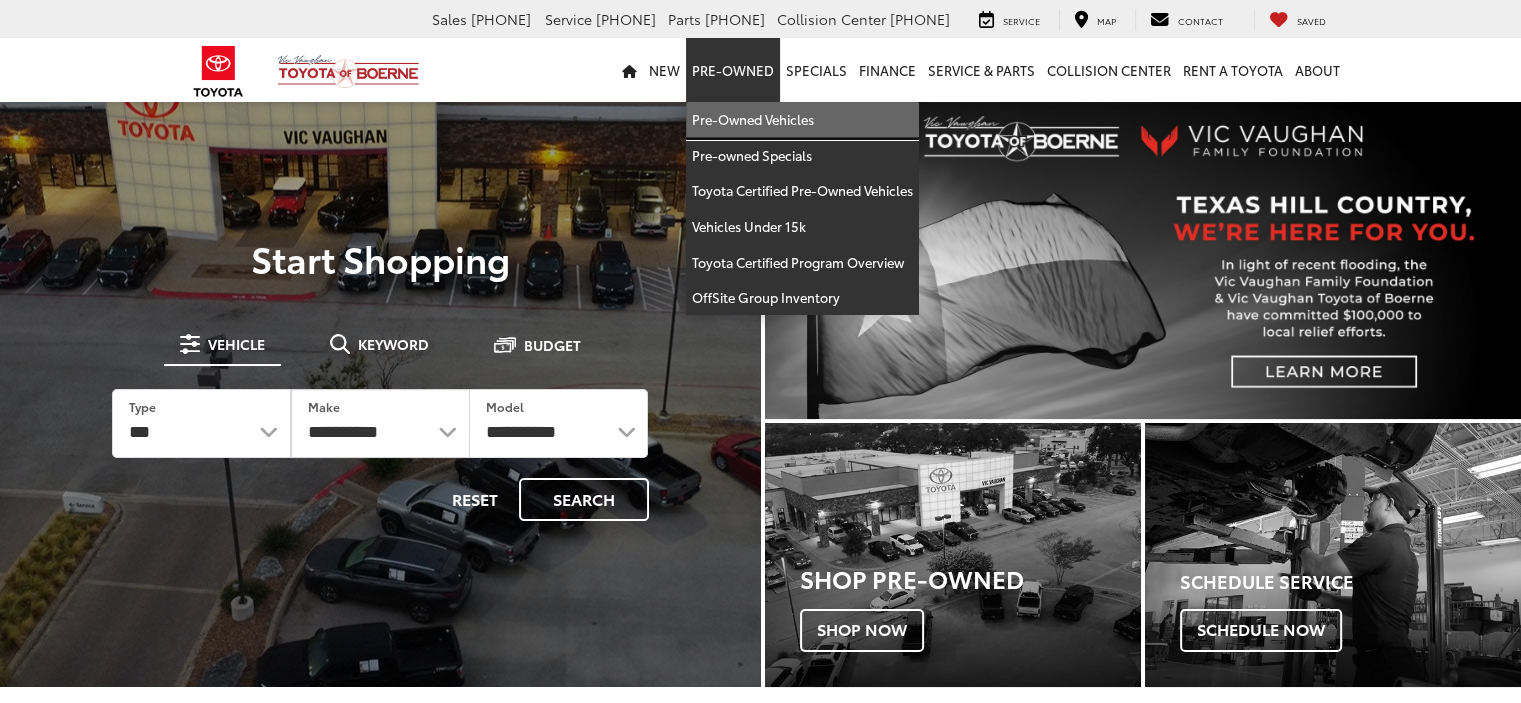click on "Pre-Owned Vehicles" at bounding box center (802, 120) 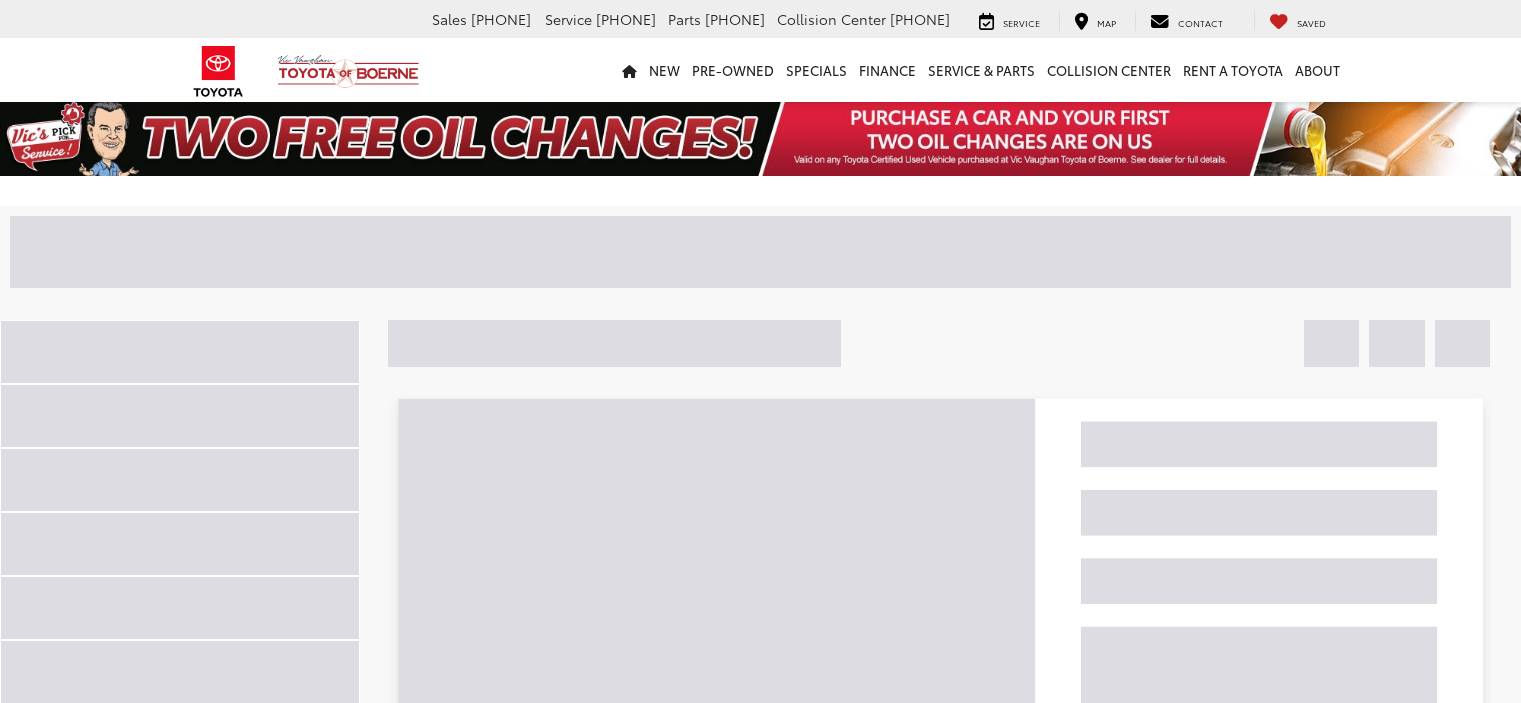 scroll, scrollTop: 0, scrollLeft: 0, axis: both 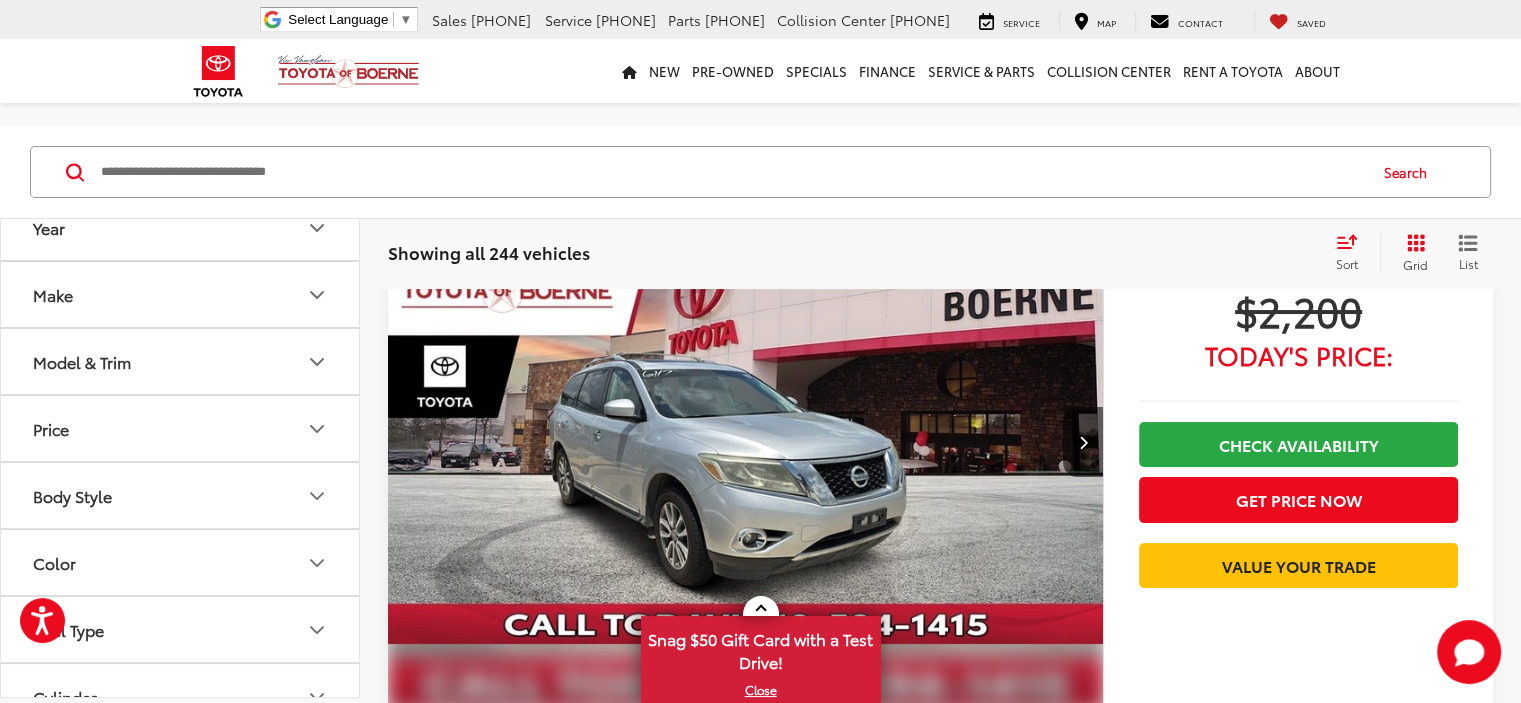 click 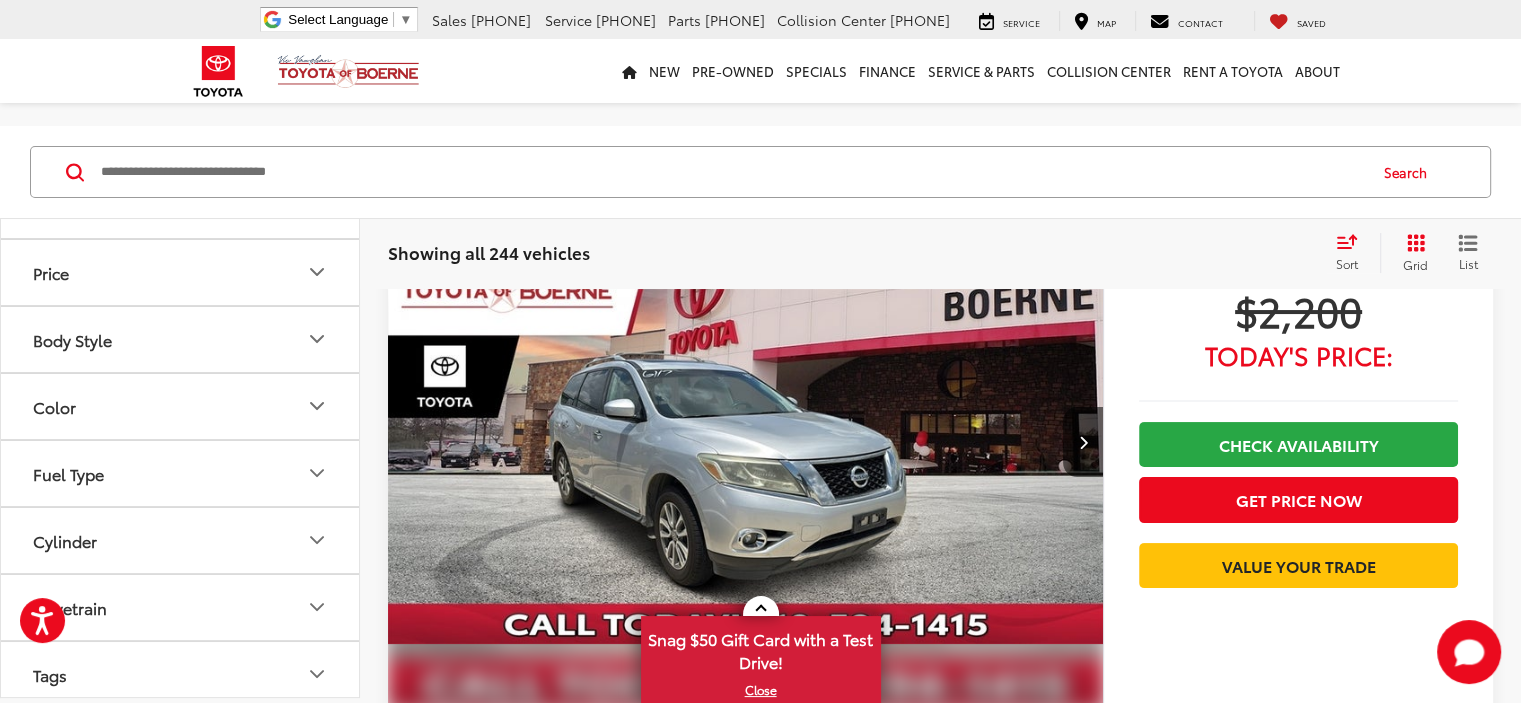 scroll, scrollTop: 700, scrollLeft: 0, axis: vertical 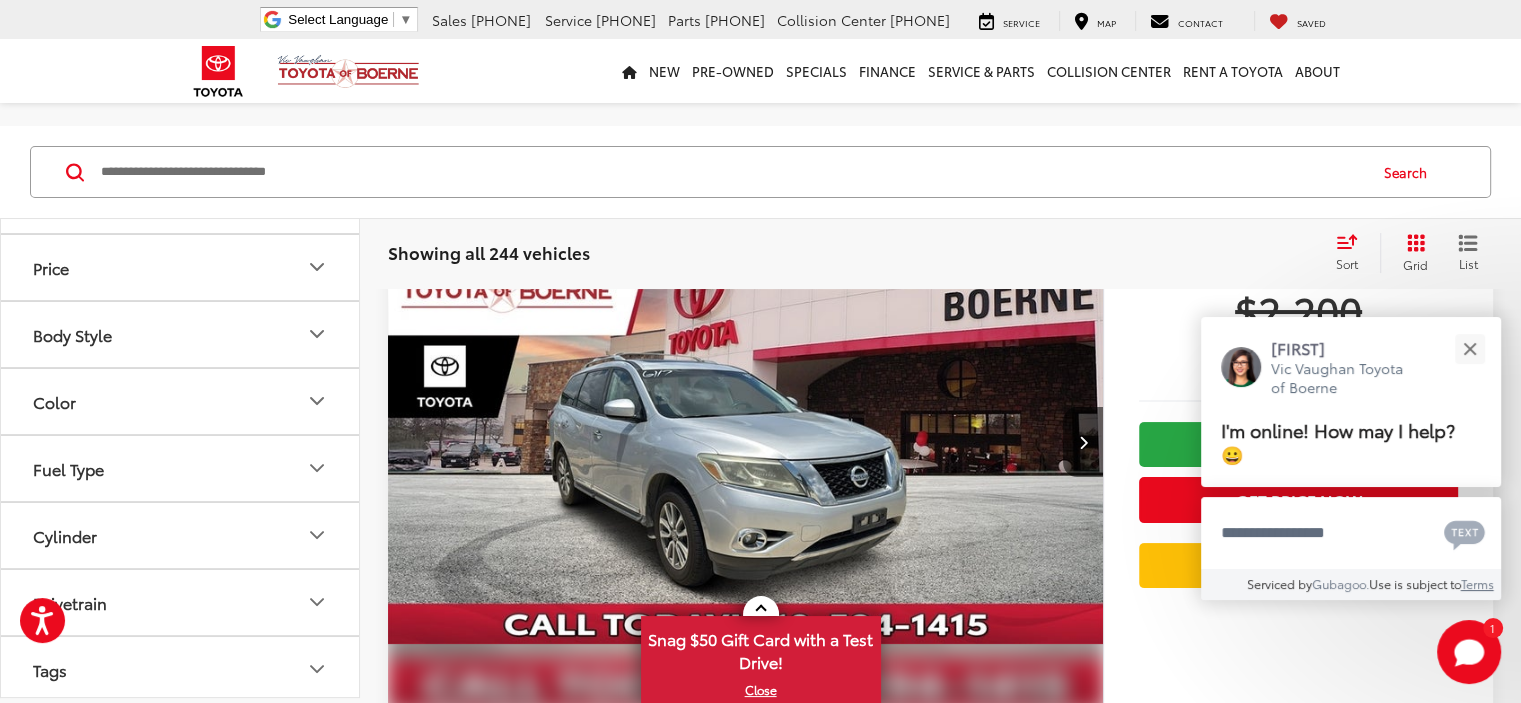 click on "Toyota   (157)" at bounding box center [90, 116] 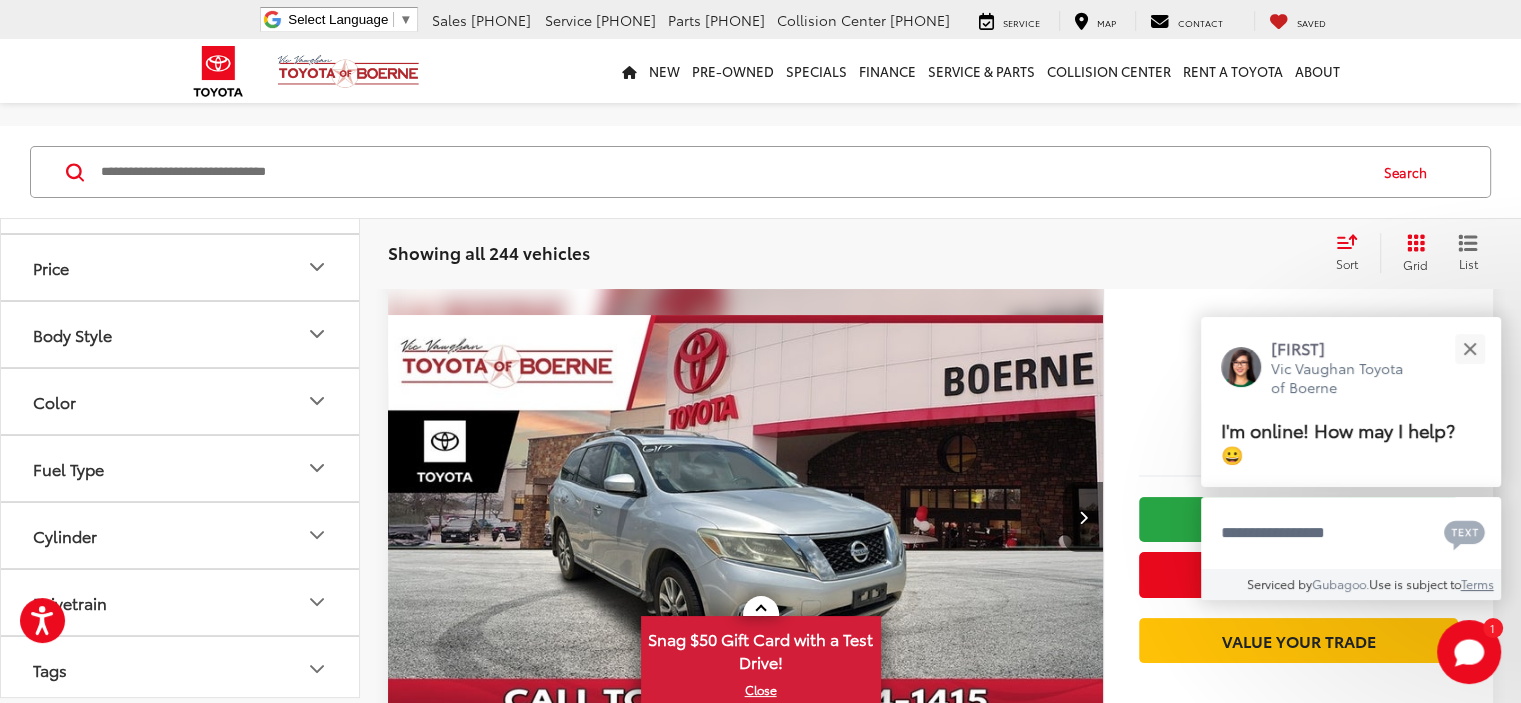 scroll, scrollTop: 80, scrollLeft: 0, axis: vertical 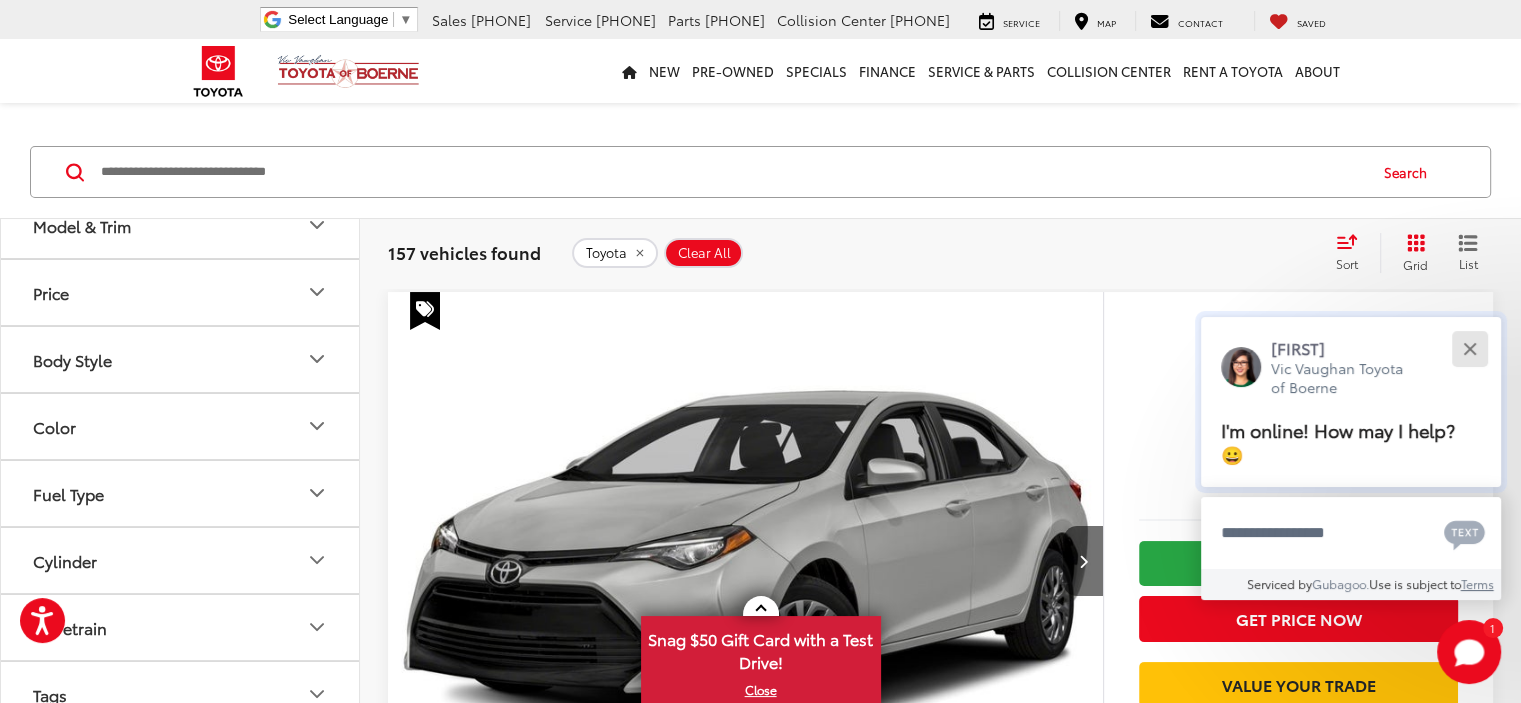 click at bounding box center (1469, 348) 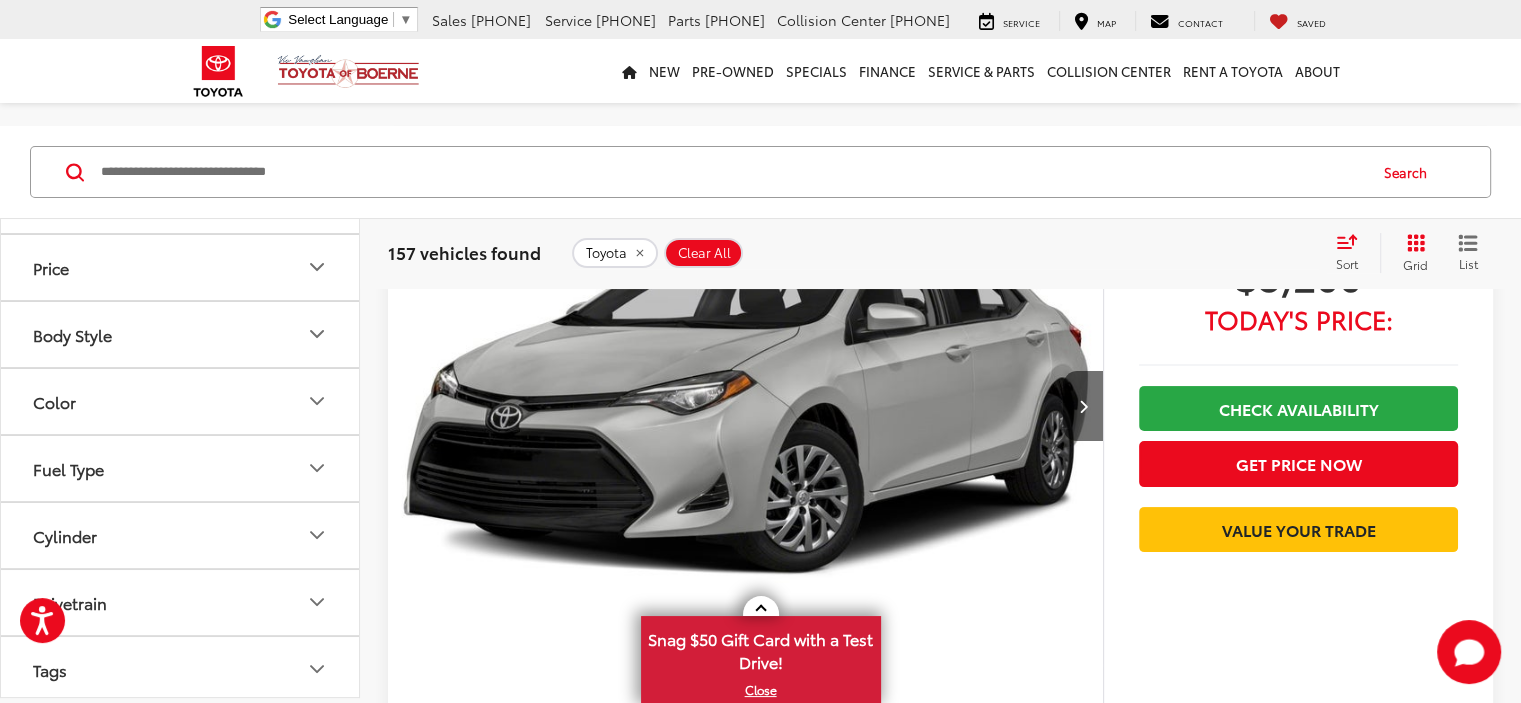 scroll, scrollTop: 280, scrollLeft: 0, axis: vertical 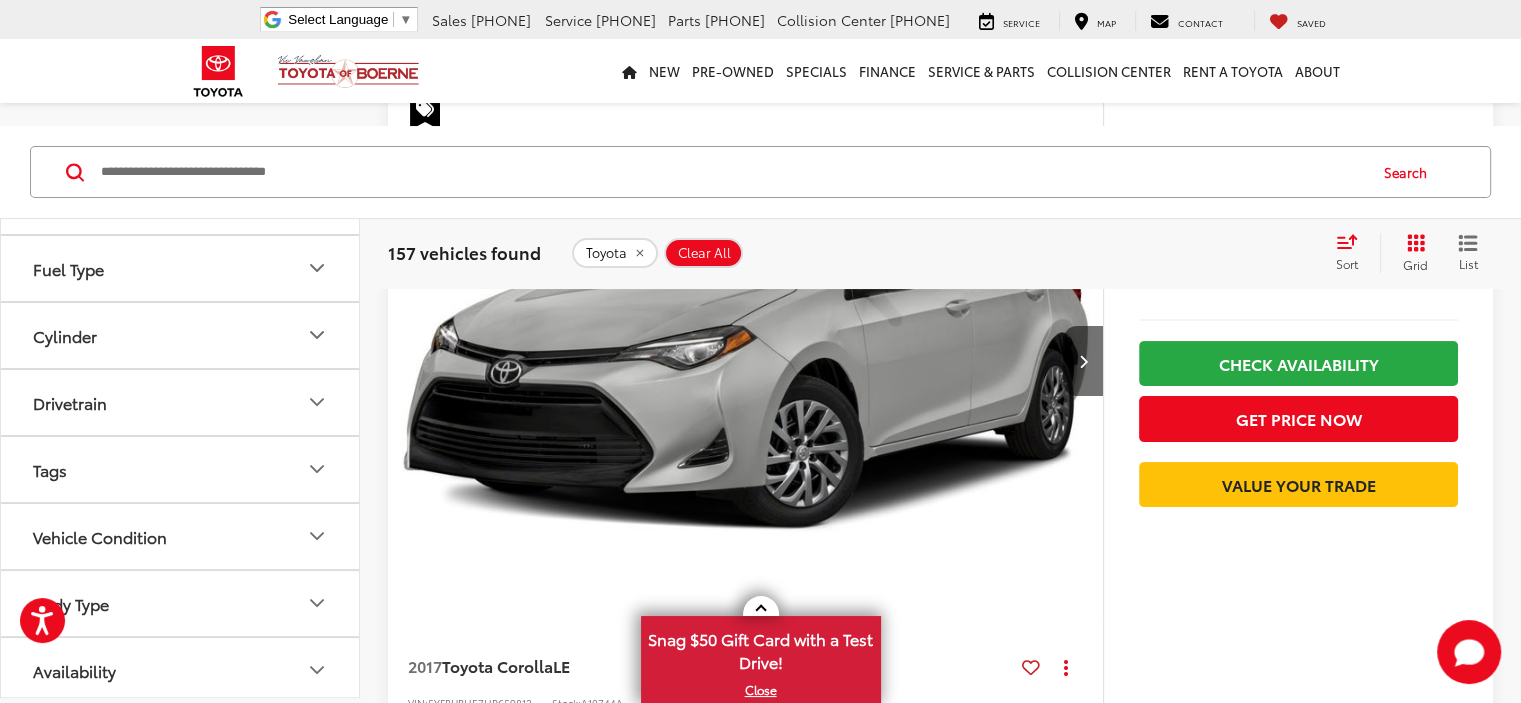 click on "Model & Trim" at bounding box center (181, 0) 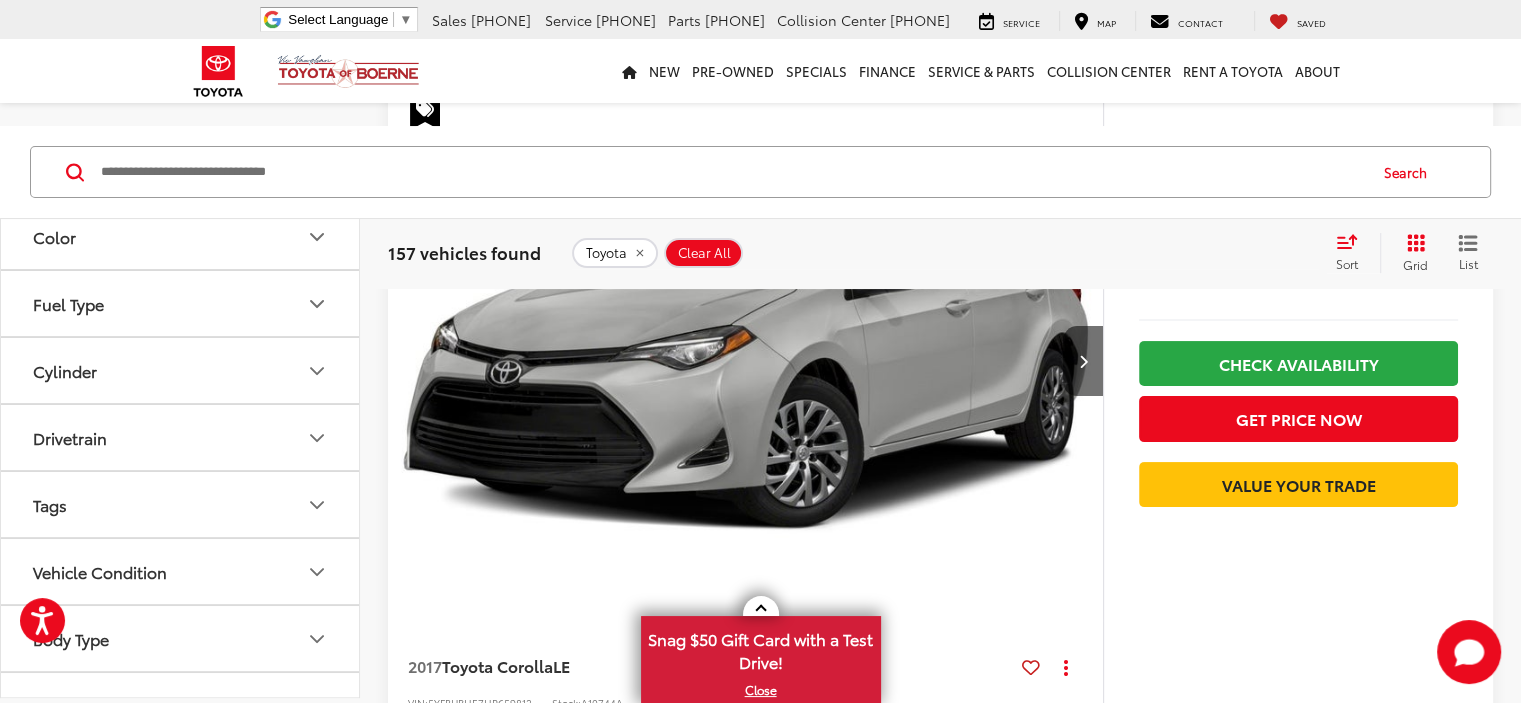 scroll, scrollTop: 1600, scrollLeft: 0, axis: vertical 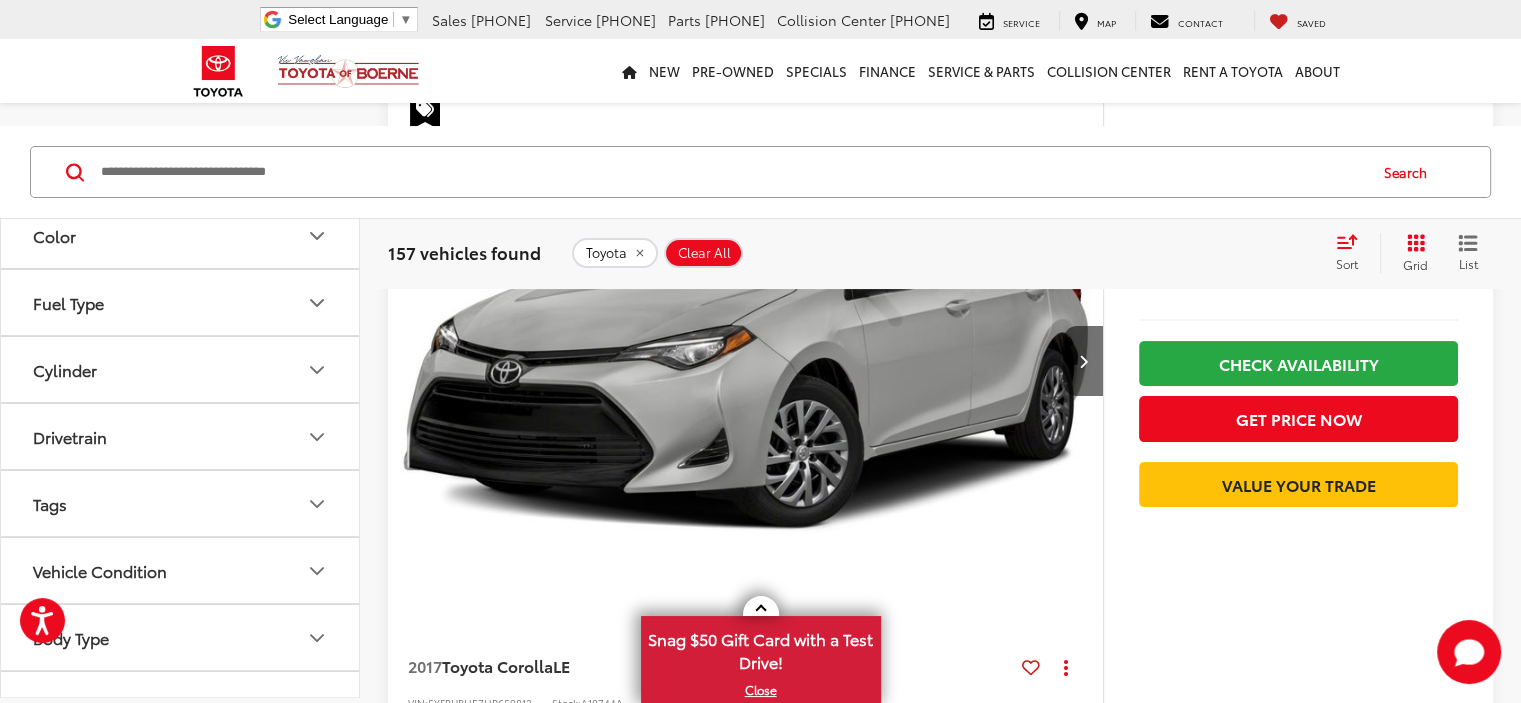 click on "Tundra (7)" at bounding box center [180, -4] 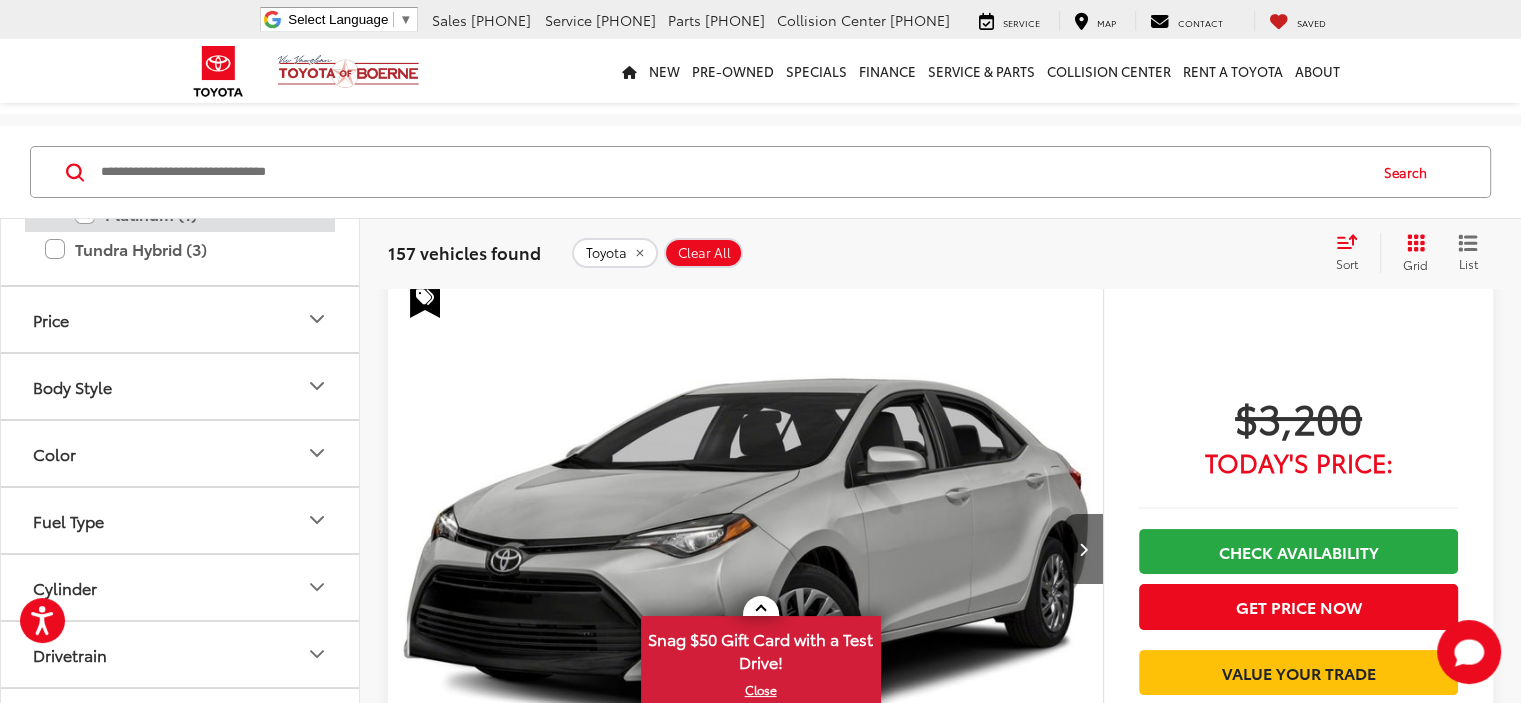 scroll, scrollTop: 80, scrollLeft: 0, axis: vertical 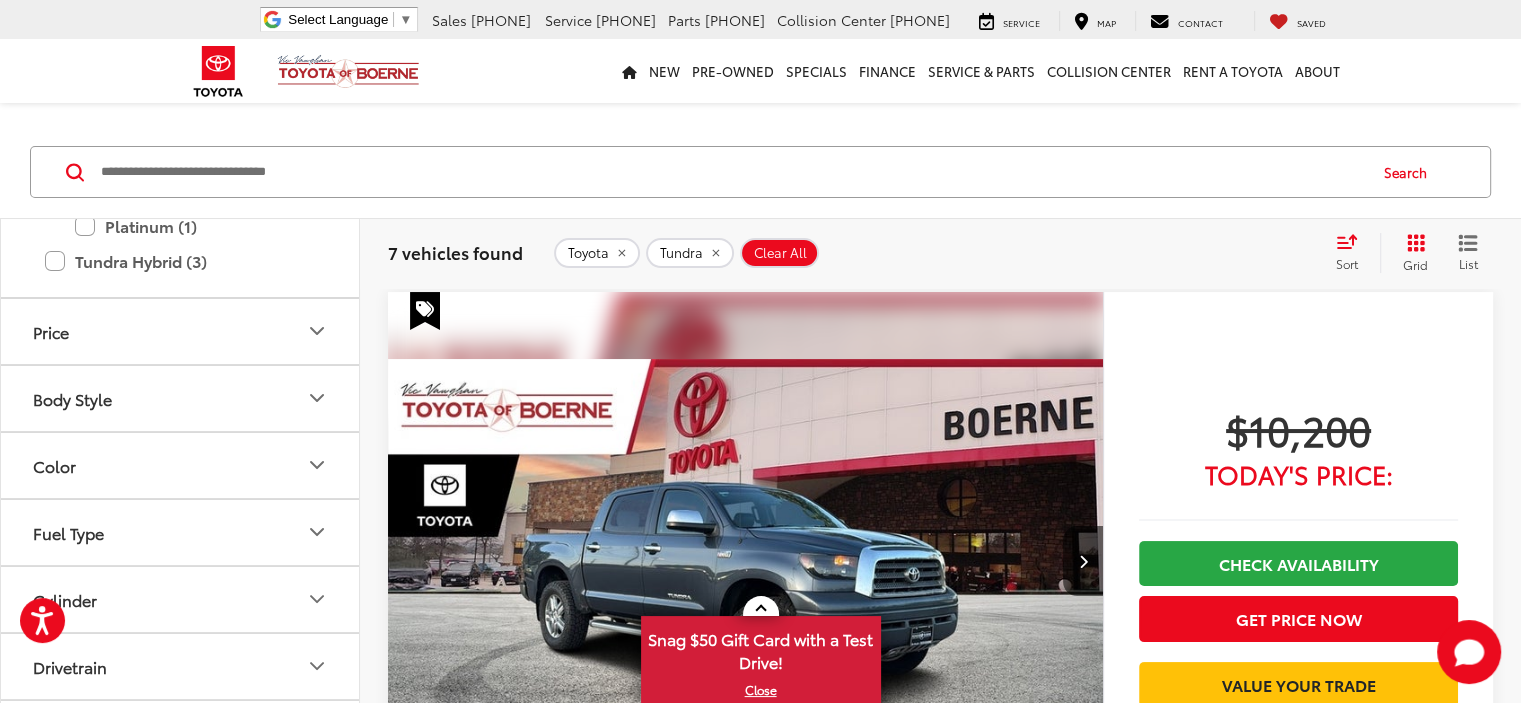 click on "Limited CrewMax (1)" at bounding box center (195, 191) 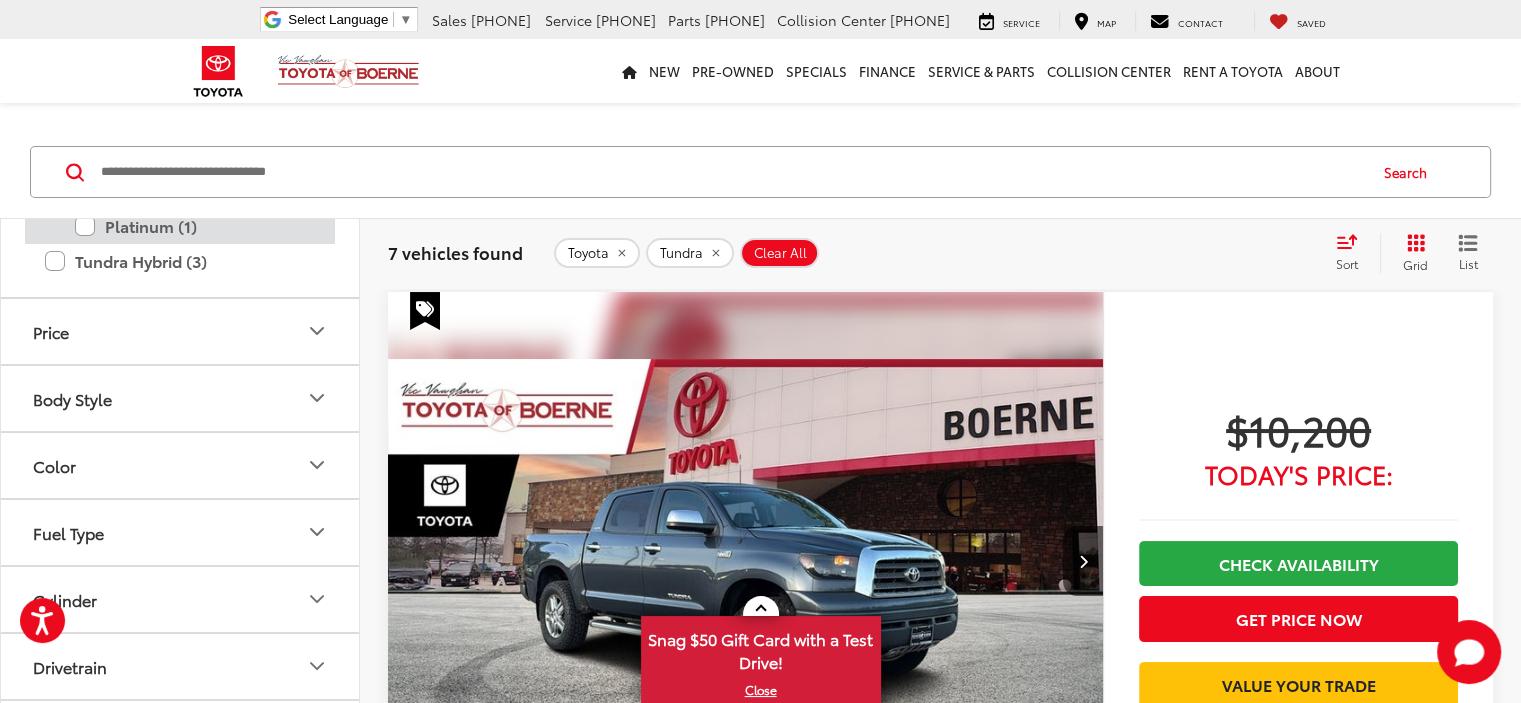 click on "Platinum (1)" at bounding box center (195, 226) 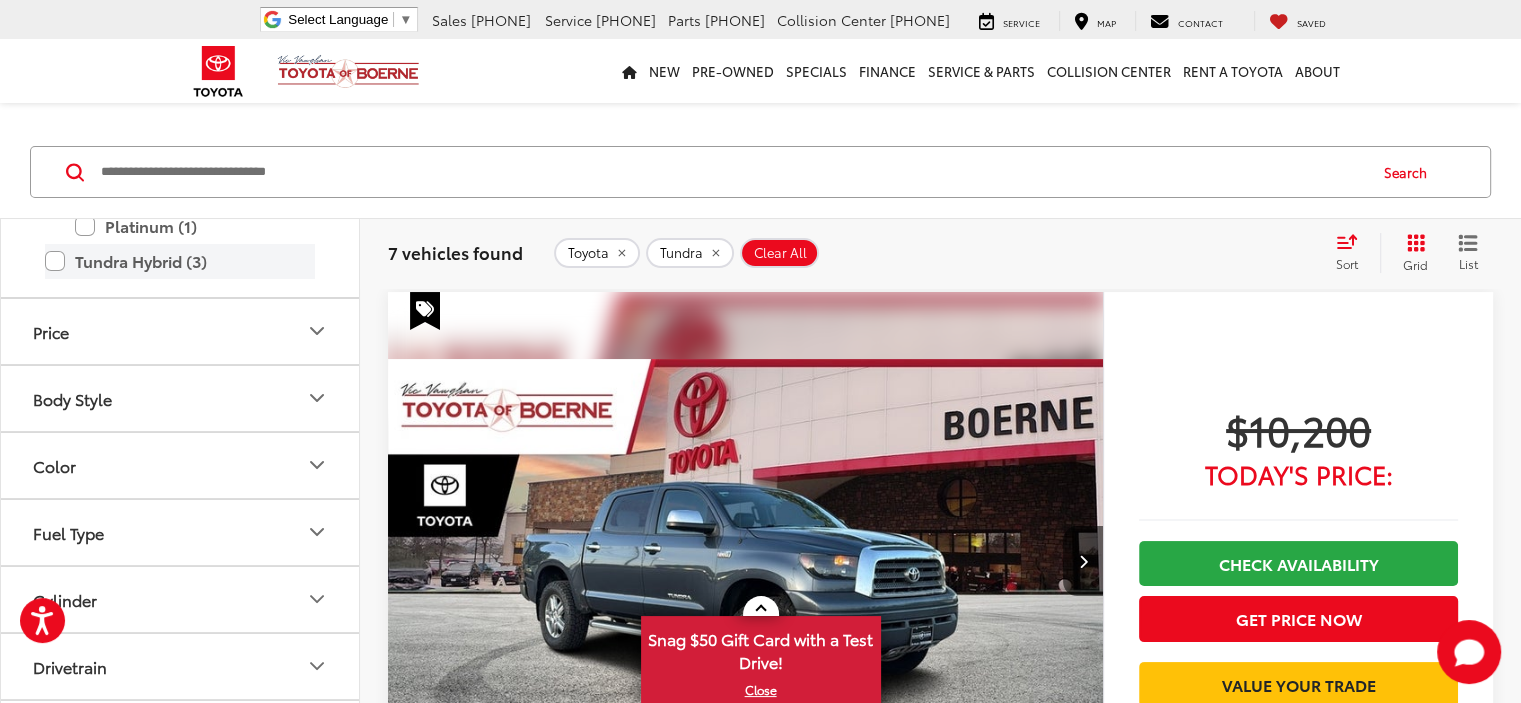 click on "Tundra Hybrid (3)" at bounding box center (180, 261) 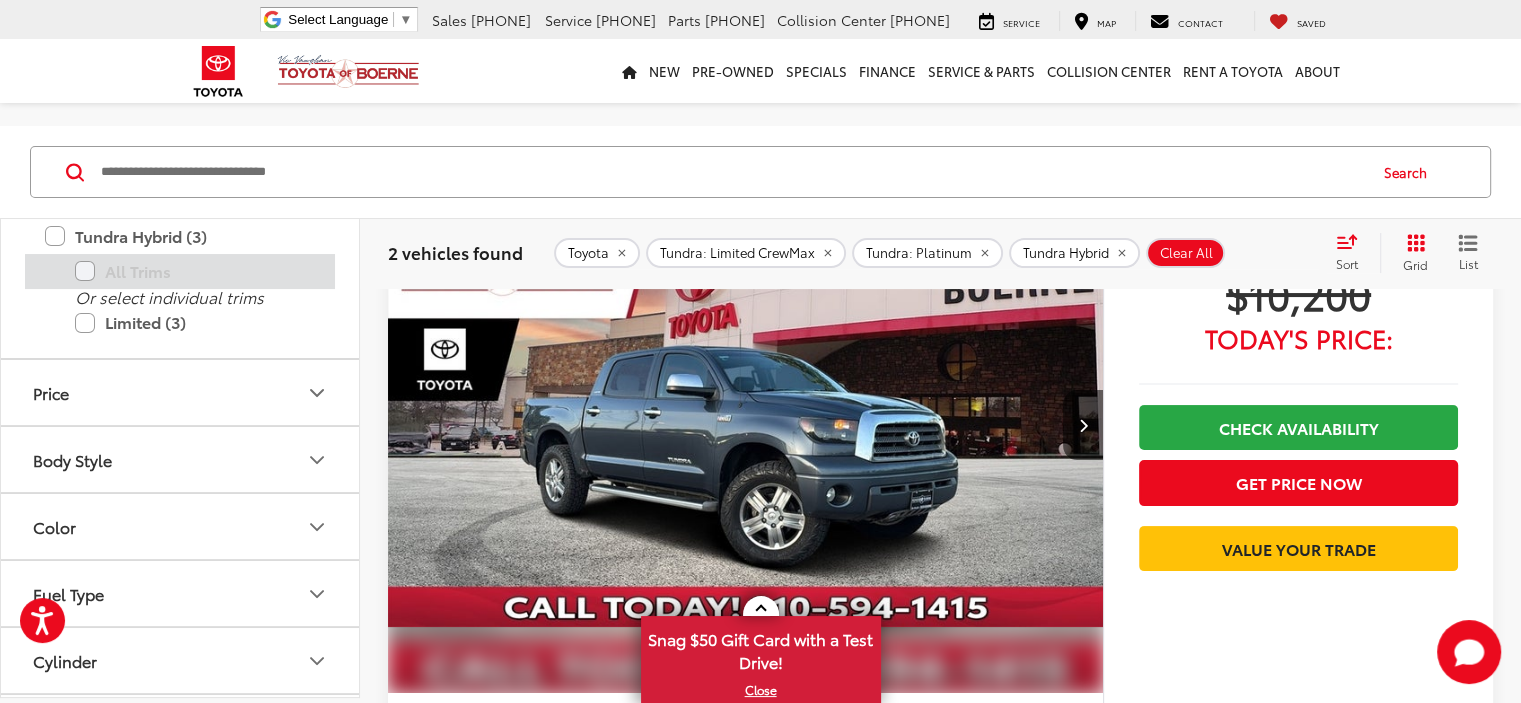 scroll, scrollTop: 280, scrollLeft: 0, axis: vertical 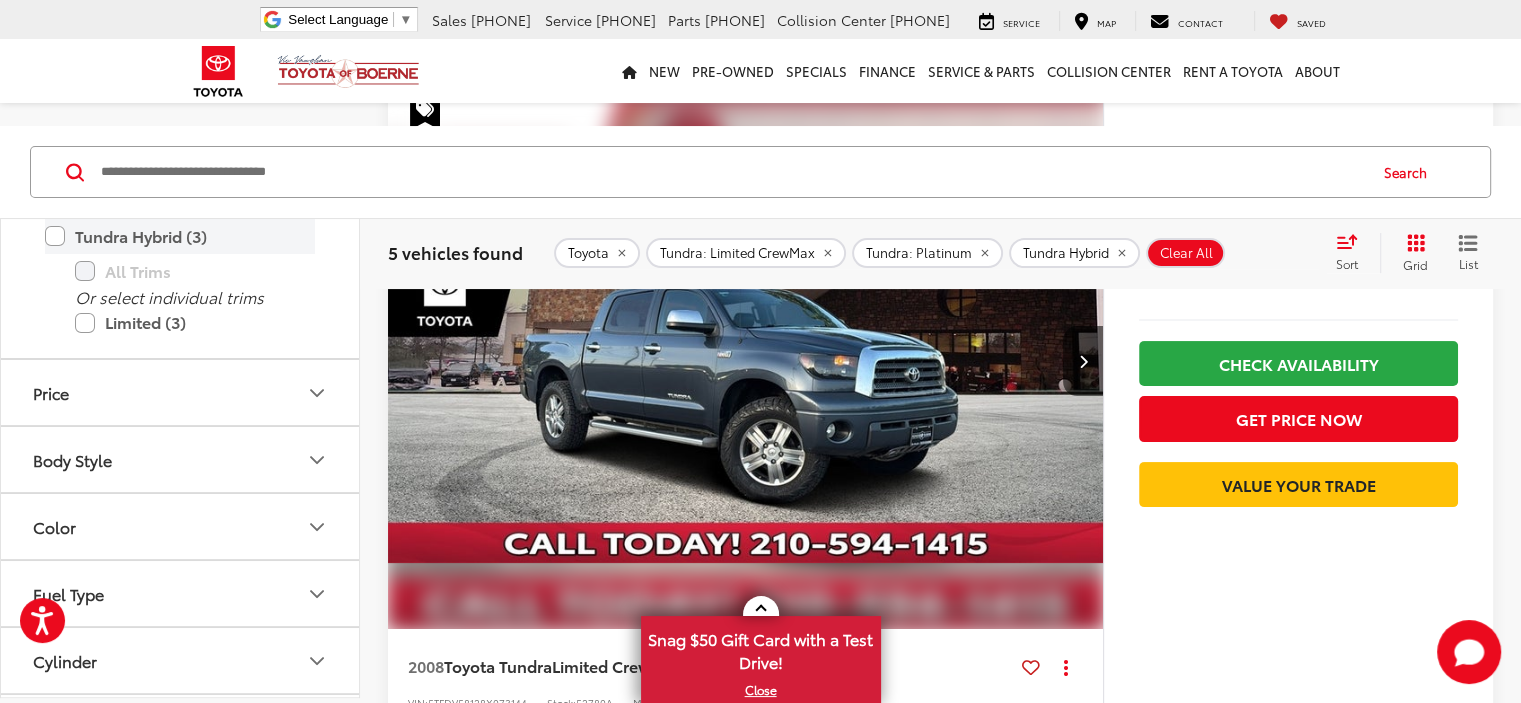 drag, startPoint x: 82, startPoint y: 643, endPoint x: 206, endPoint y: 575, distance: 141.42136 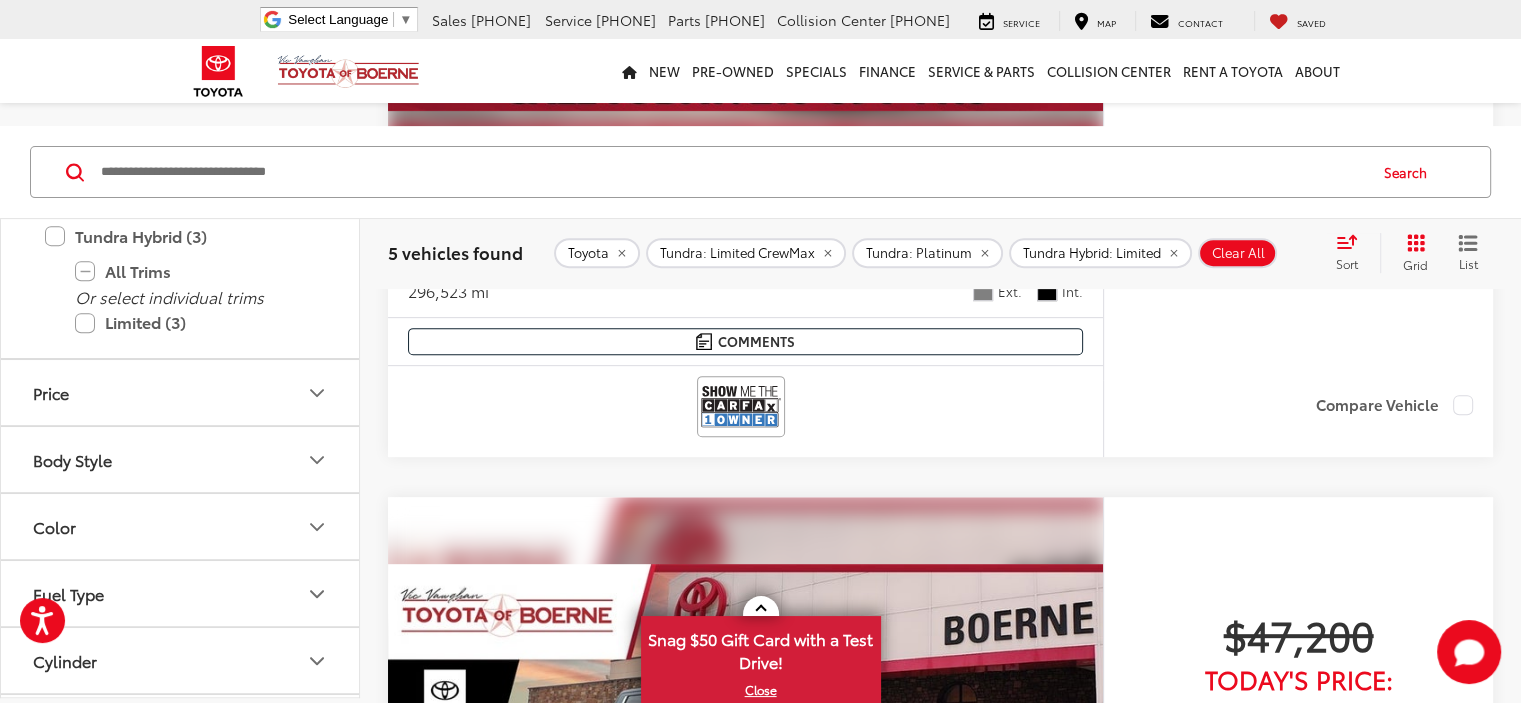 scroll, scrollTop: 600, scrollLeft: 0, axis: vertical 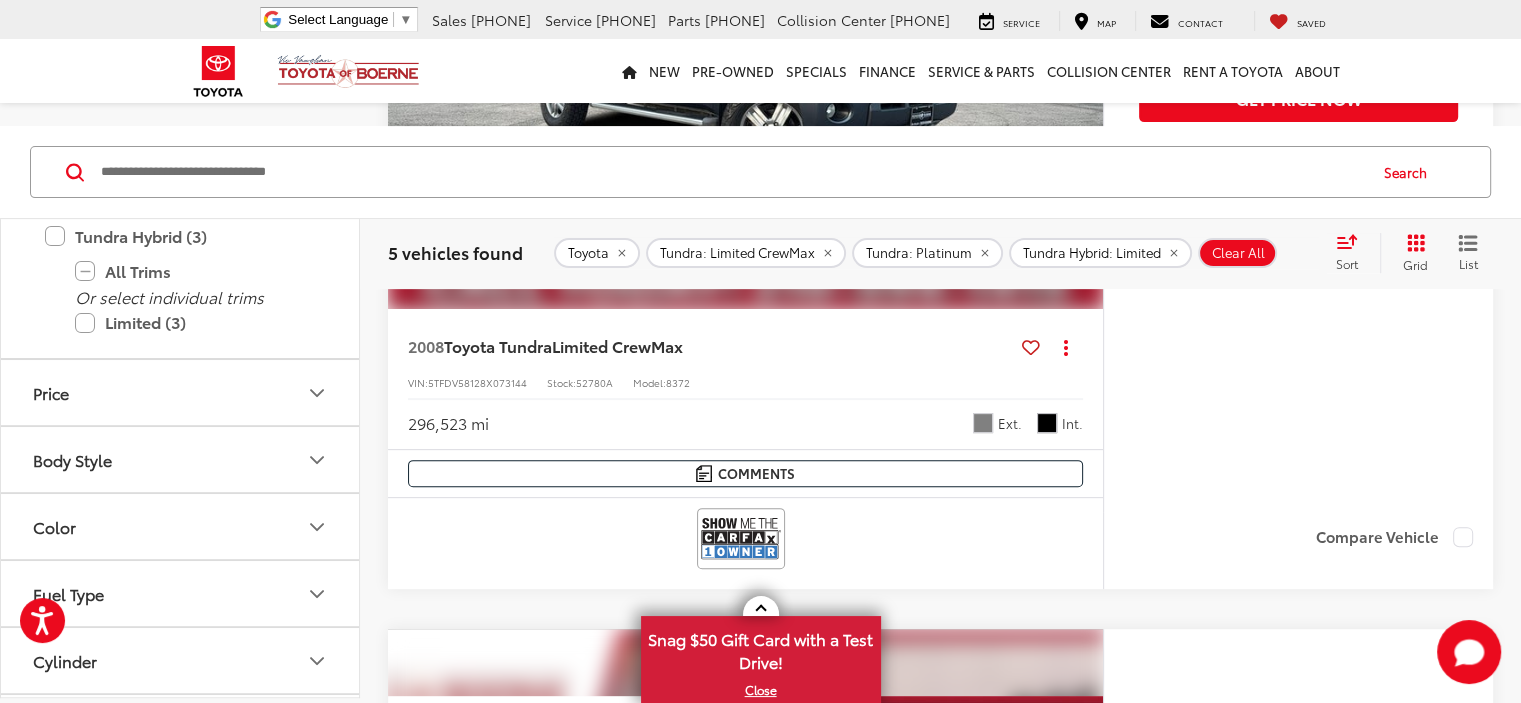 click at bounding box center [746, 898] 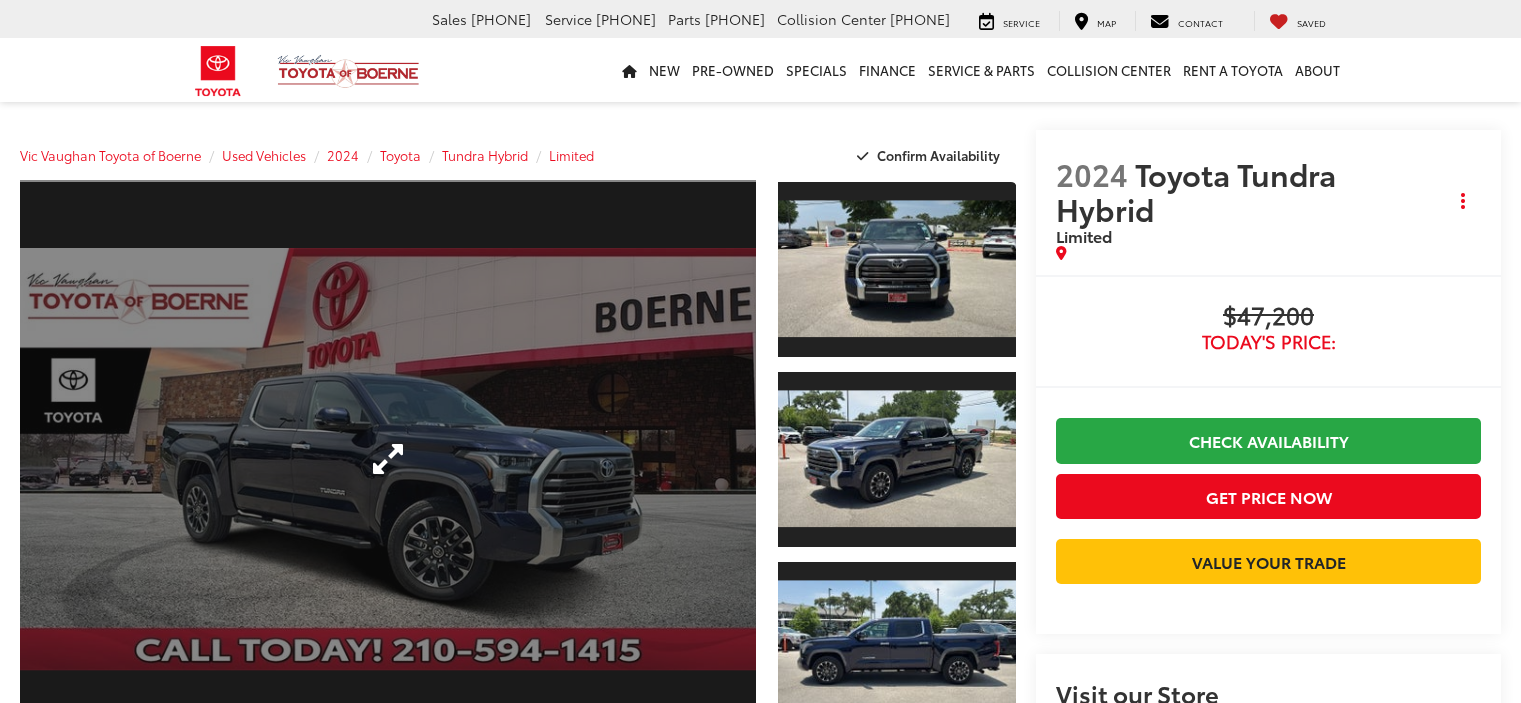 scroll, scrollTop: 0, scrollLeft: 0, axis: both 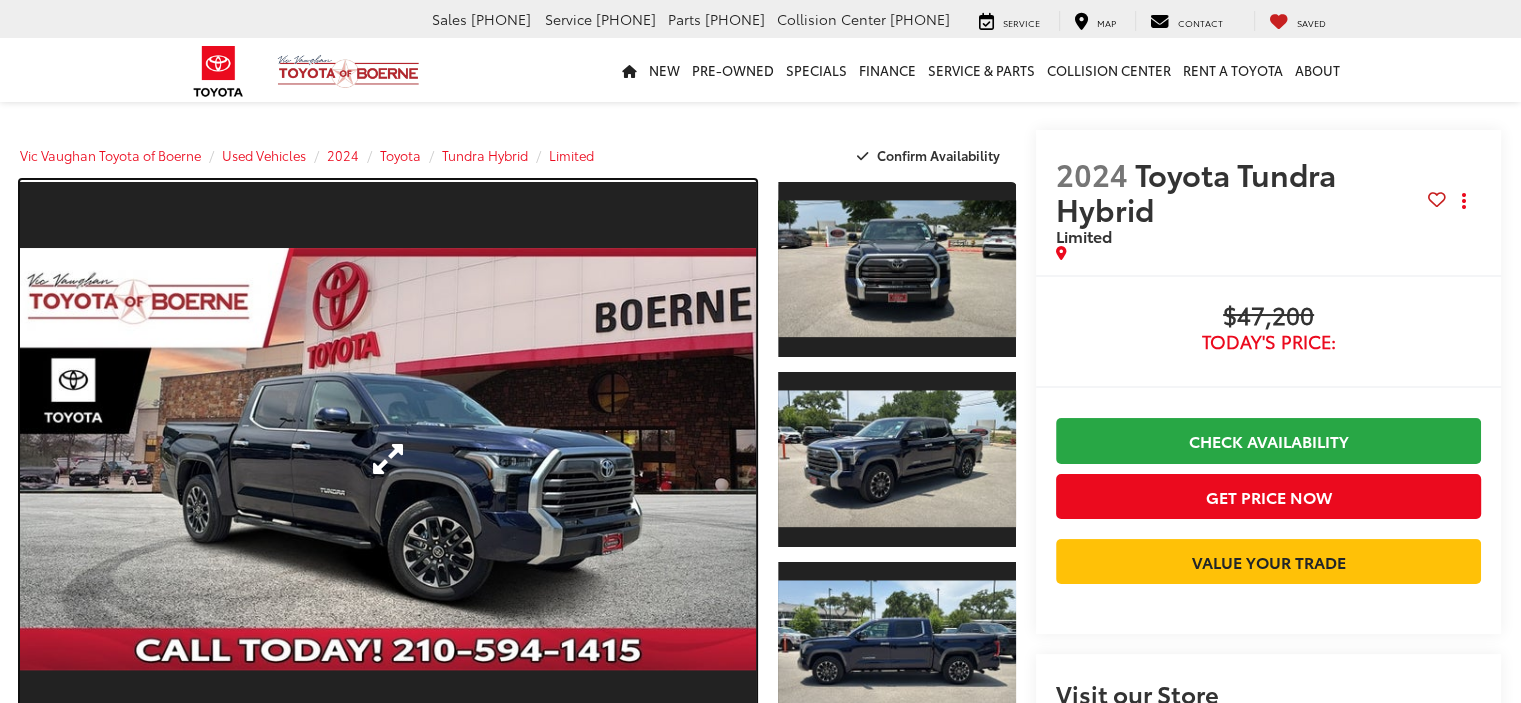 click at bounding box center (388, 459) 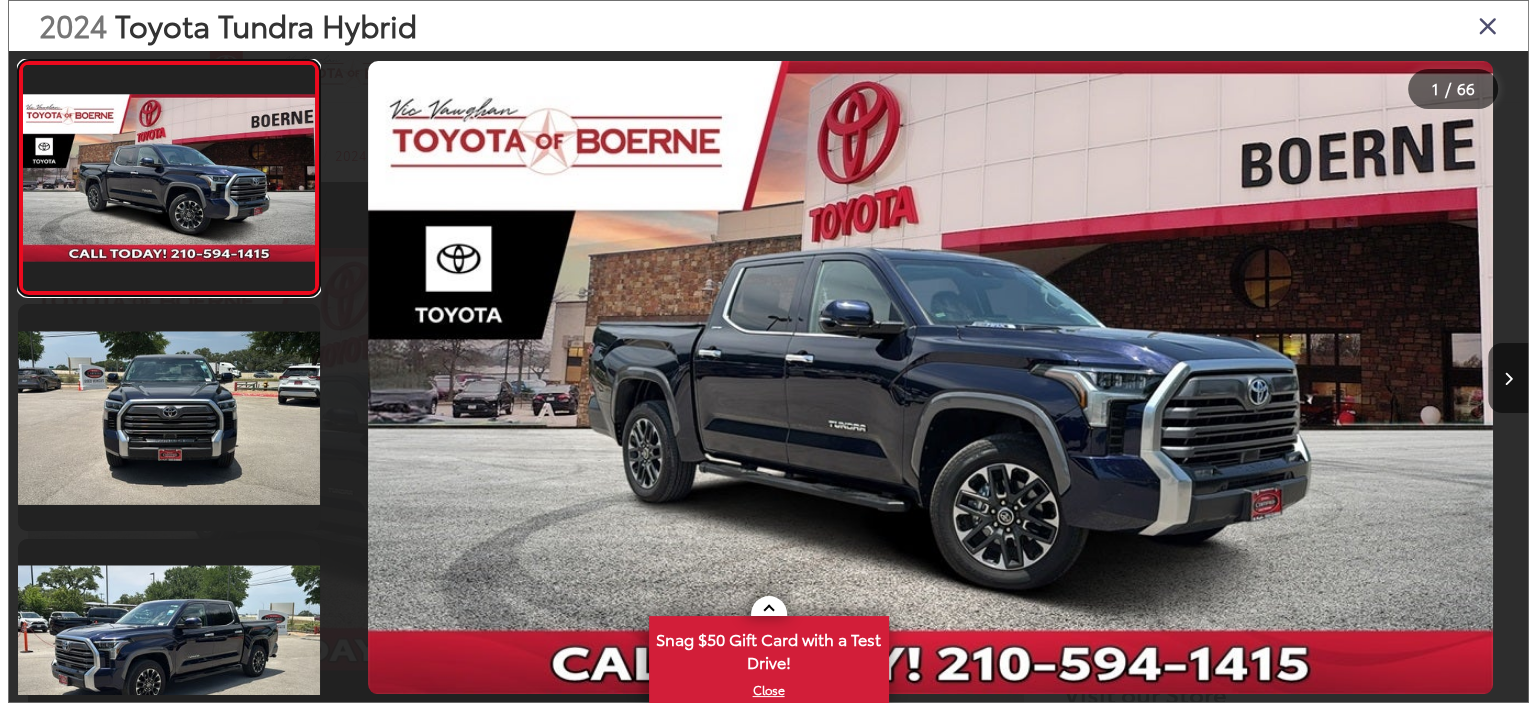 scroll, scrollTop: 0, scrollLeft: 0, axis: both 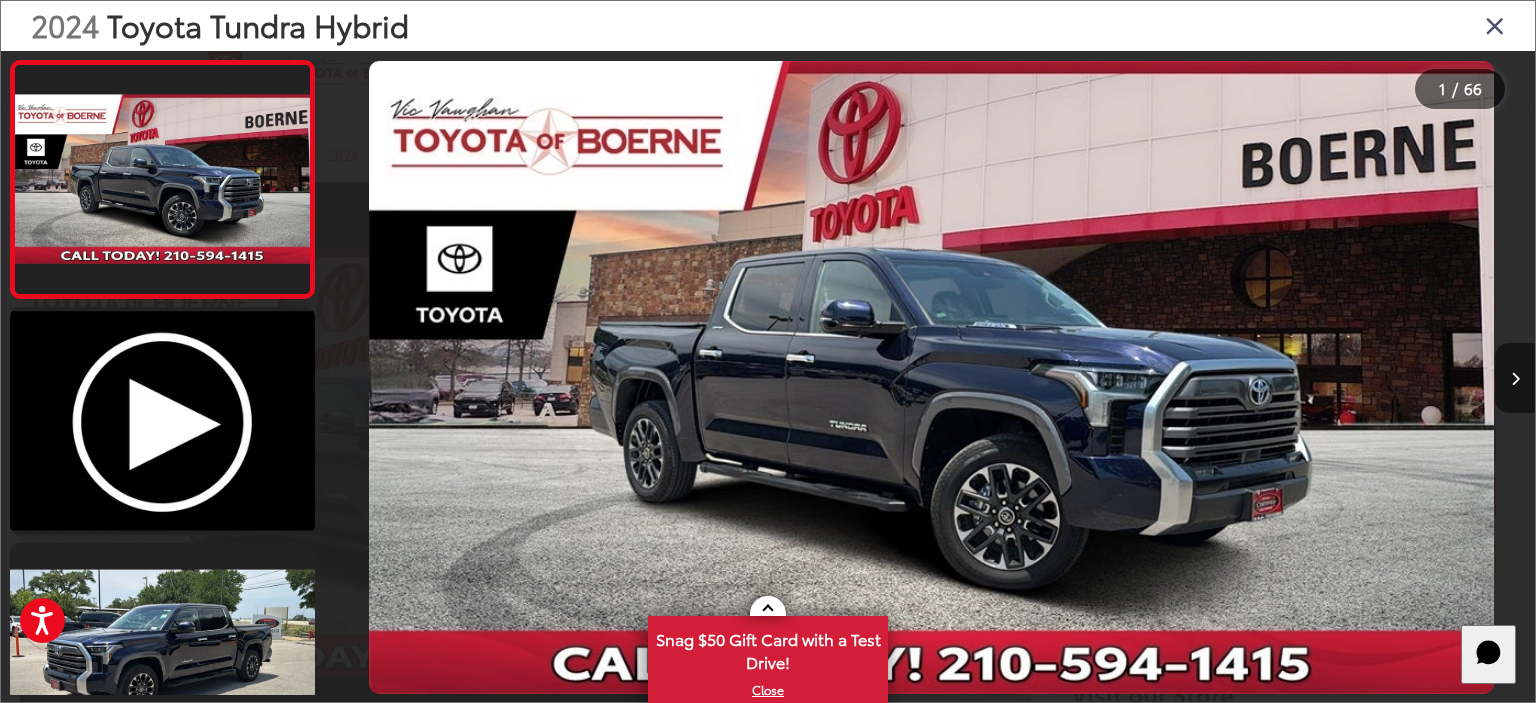 click at bounding box center [1515, 378] 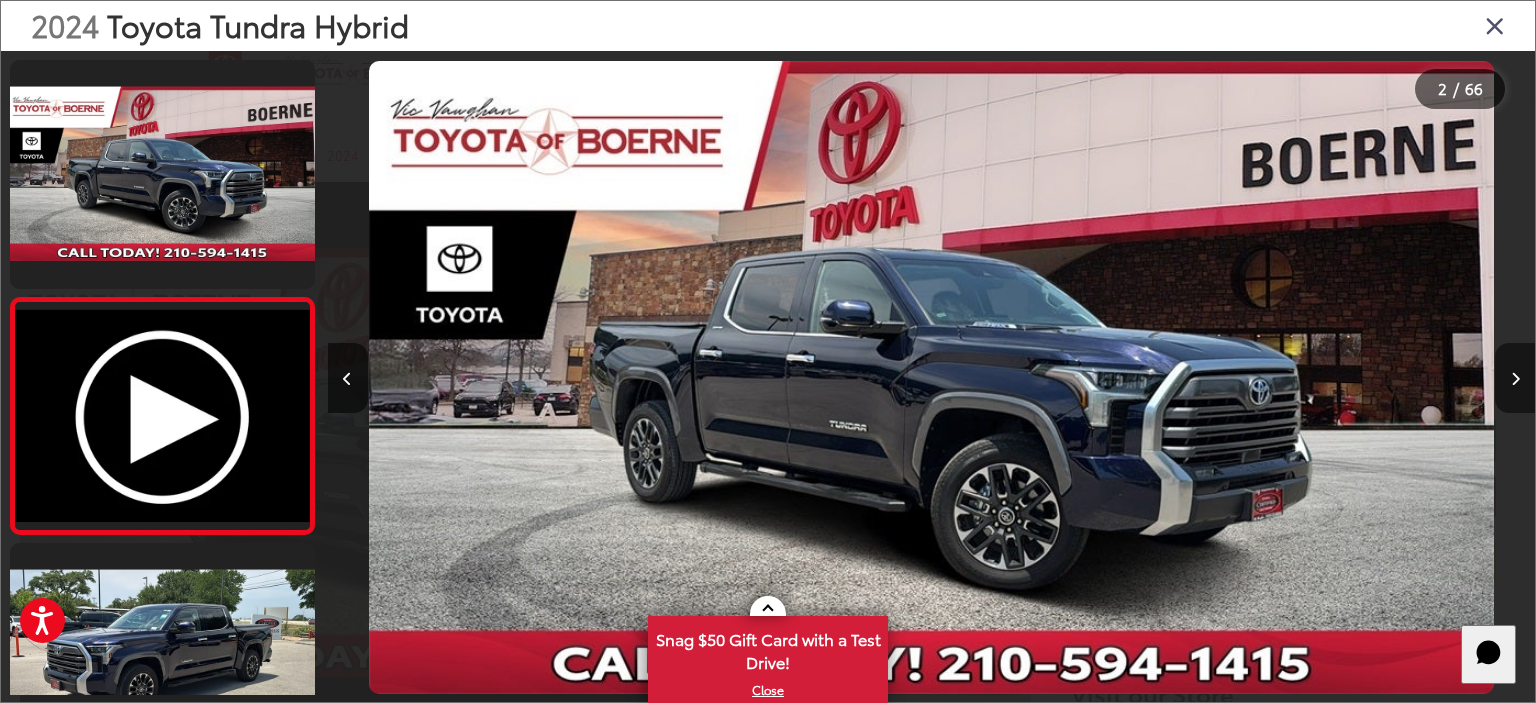 scroll, scrollTop: 0, scrollLeft: 1152, axis: horizontal 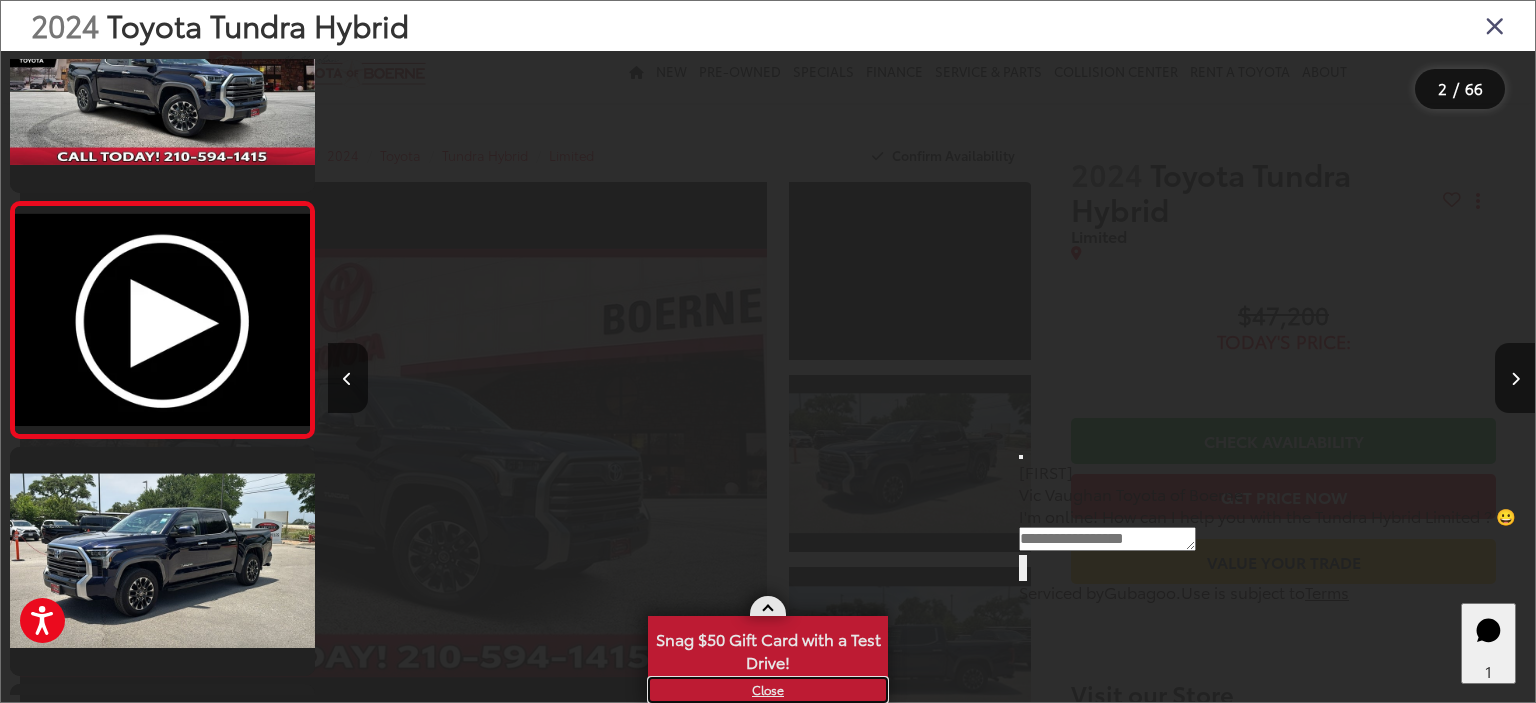 click on "X" at bounding box center (768, 690) 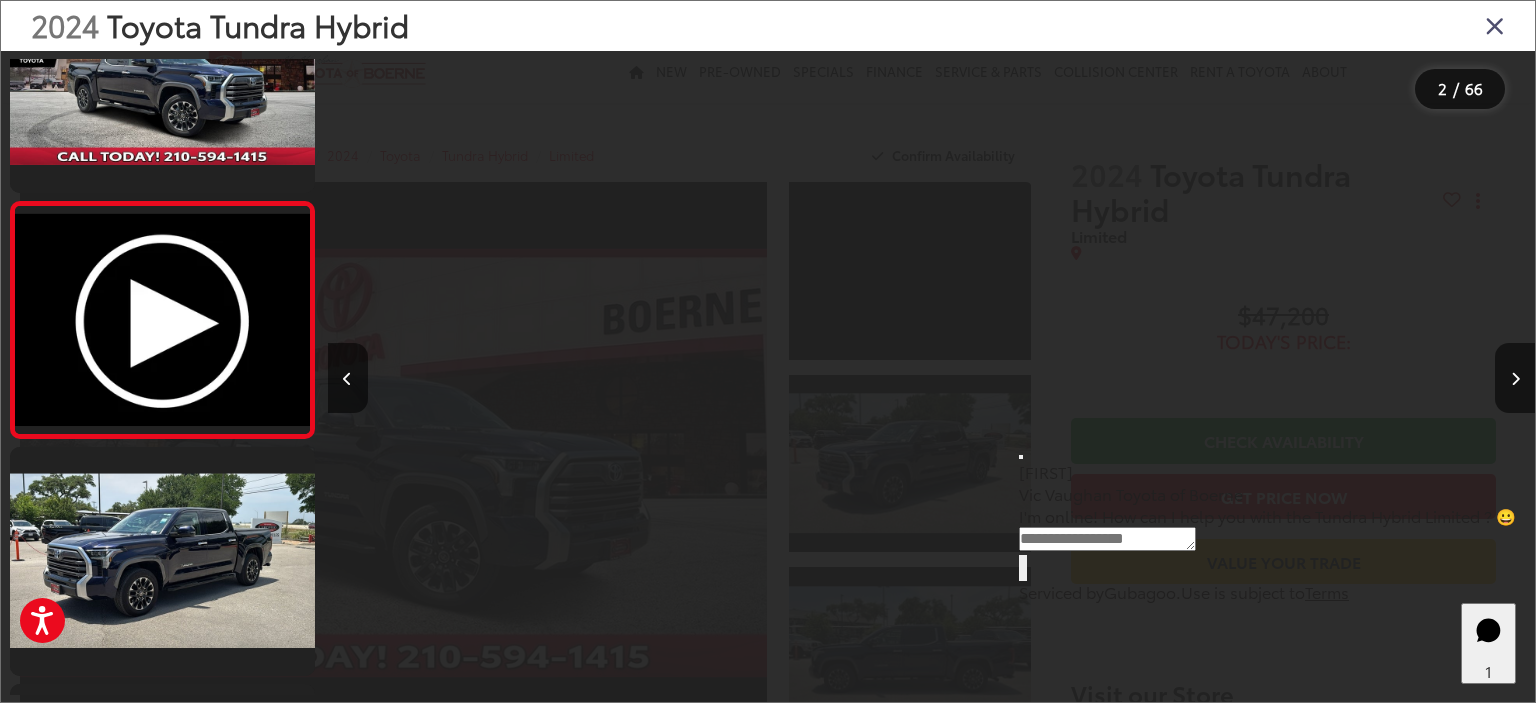 click at bounding box center (1495, 25) 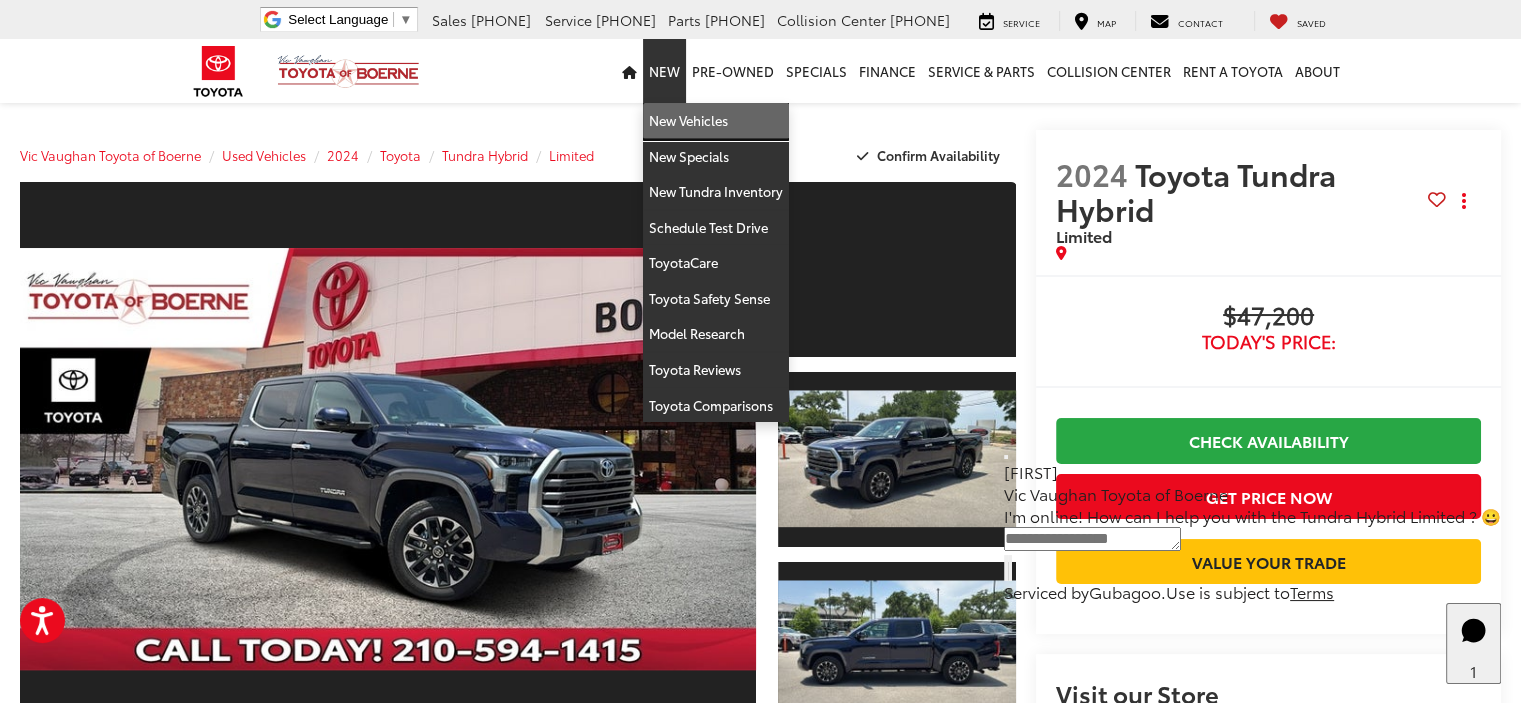 click on "New Vehicles" at bounding box center [716, 121] 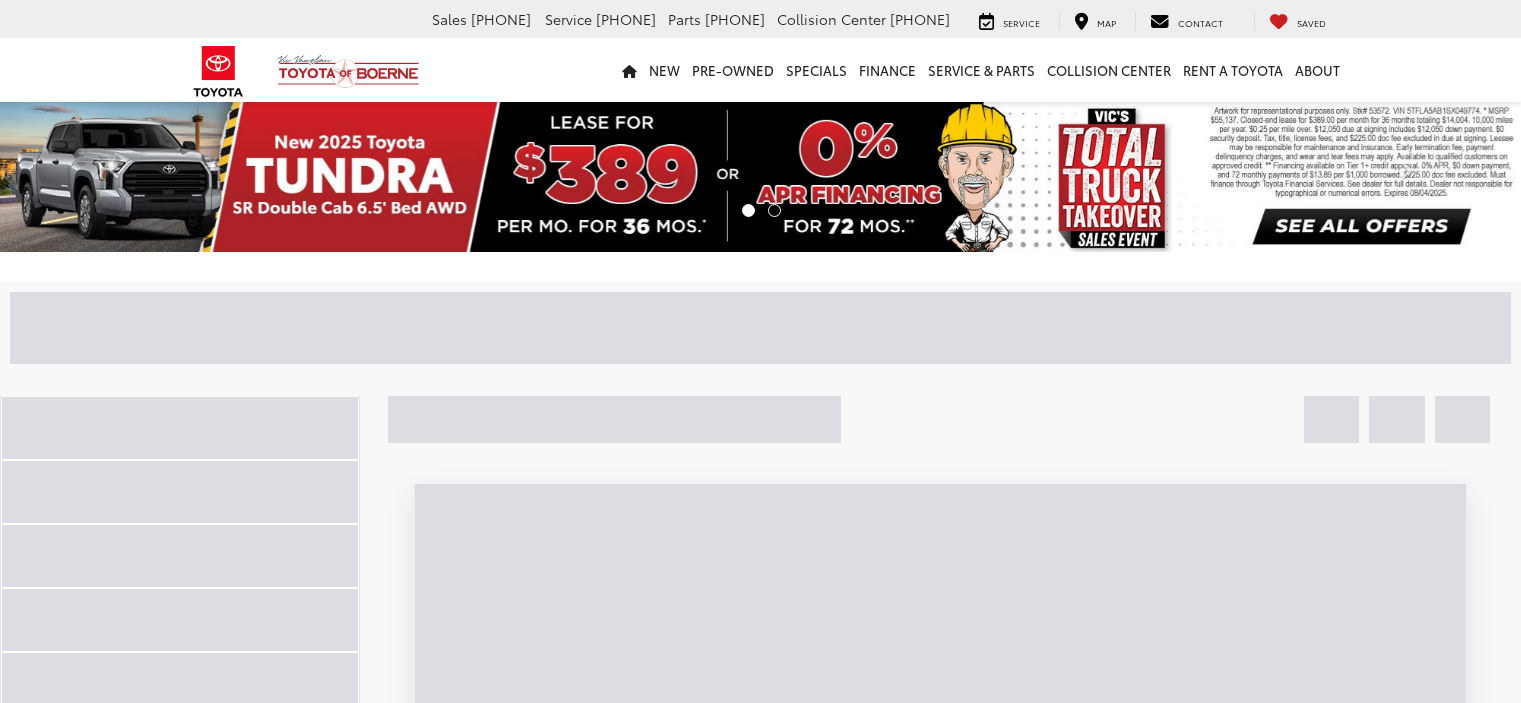 scroll, scrollTop: 0, scrollLeft: 0, axis: both 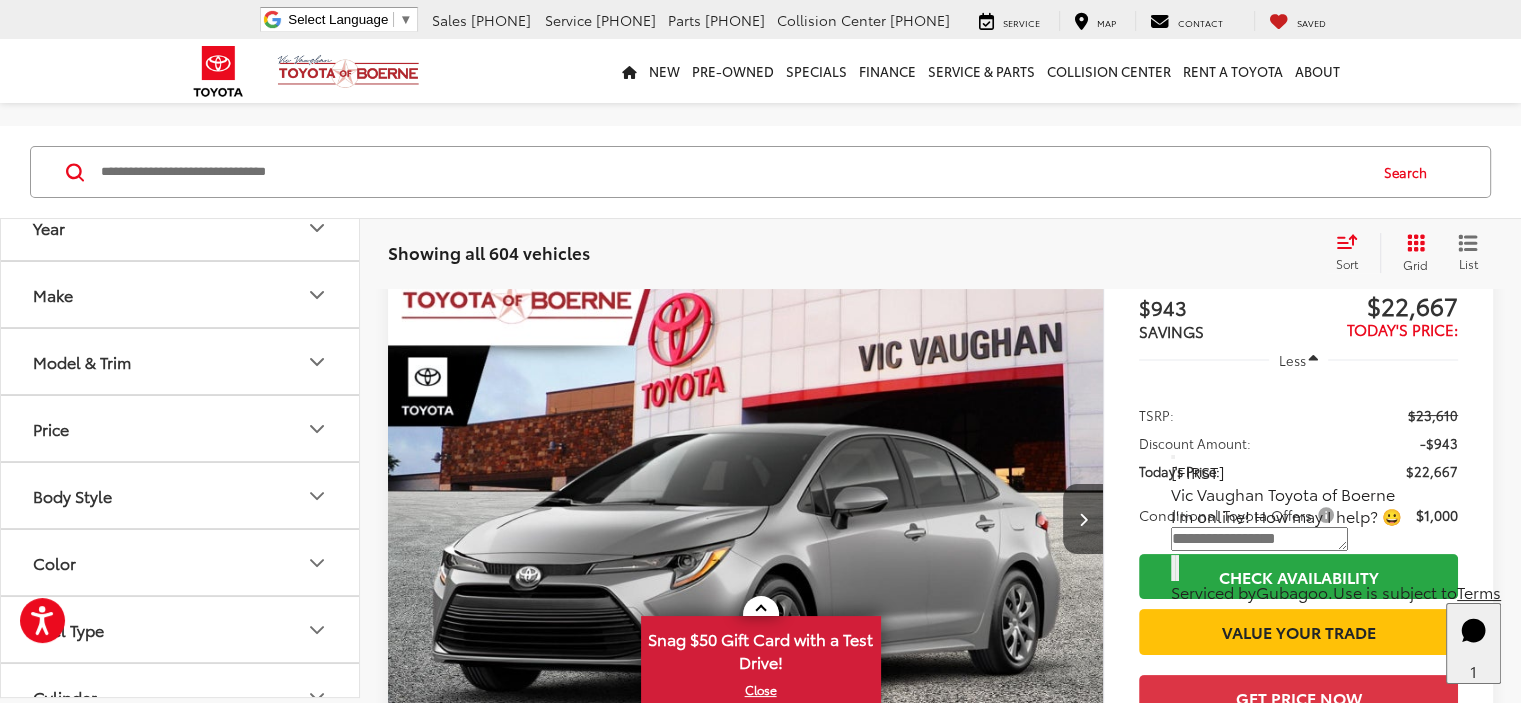 click 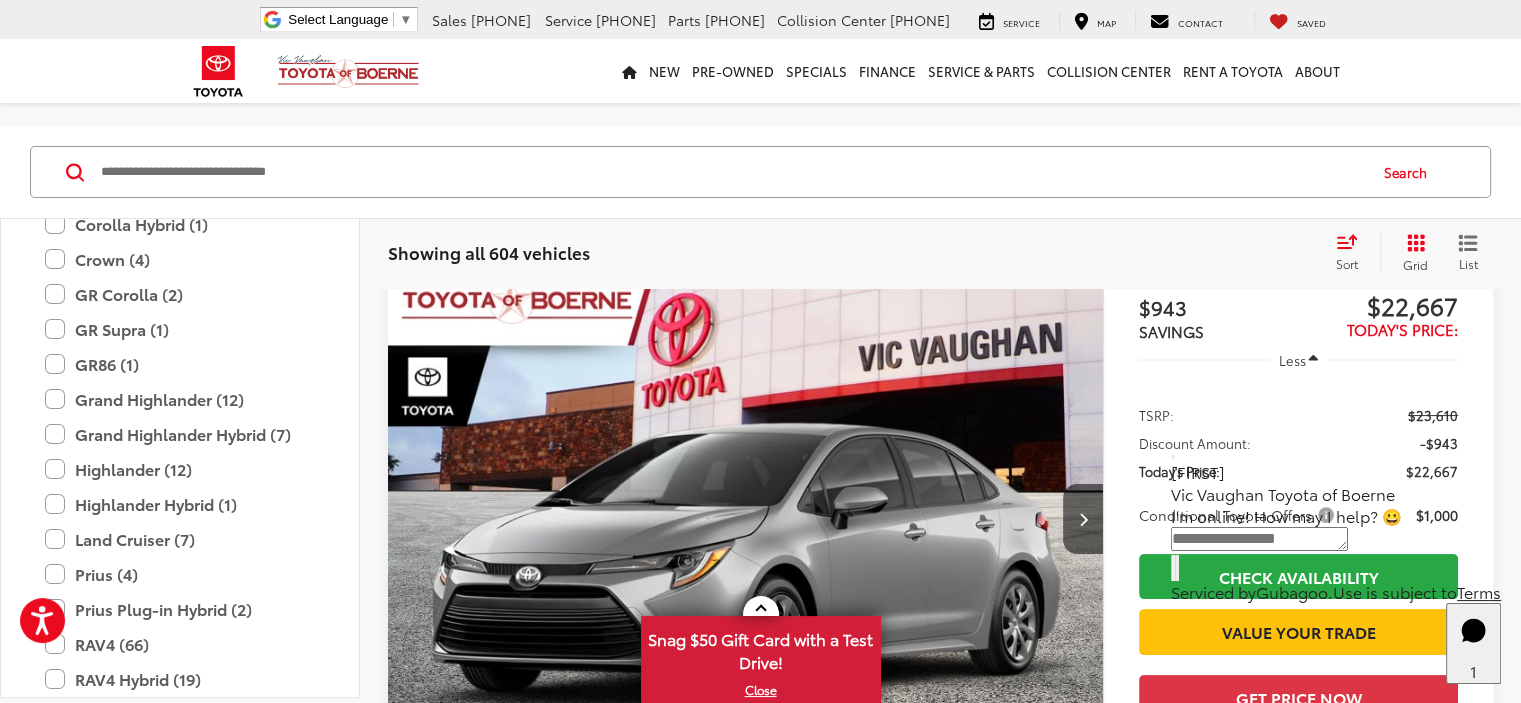 scroll, scrollTop: 900, scrollLeft: 0, axis: vertical 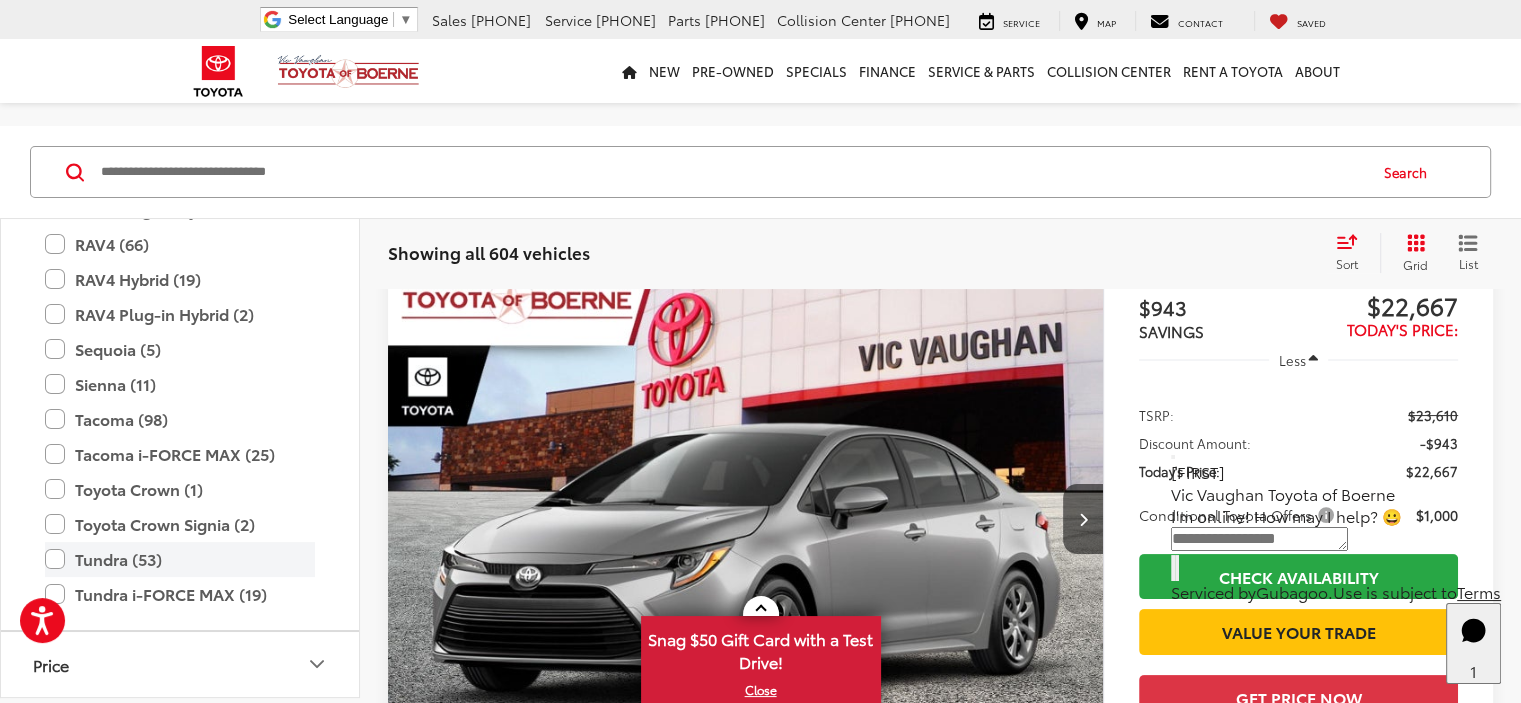 click on "Tundra (53)" at bounding box center [180, 559] 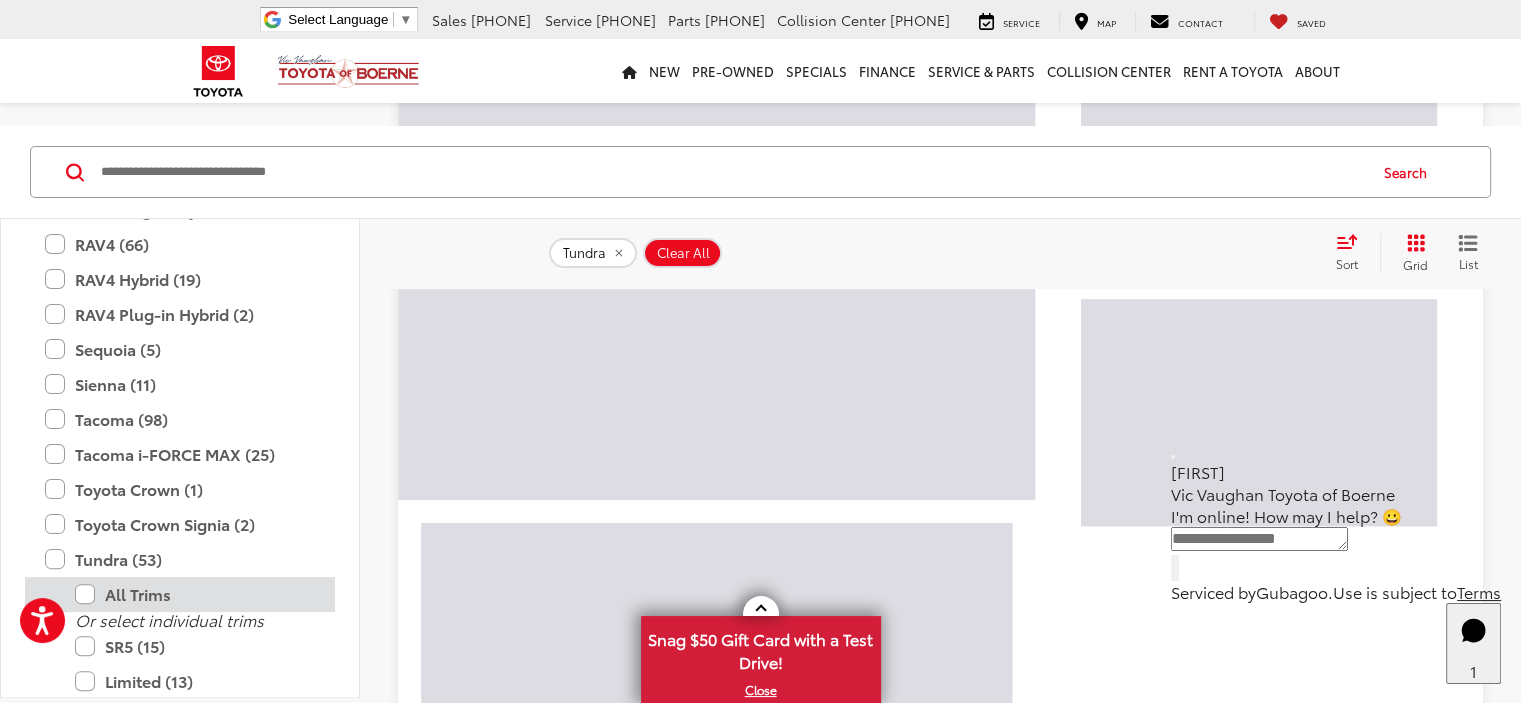 scroll, scrollTop: 483, scrollLeft: 0, axis: vertical 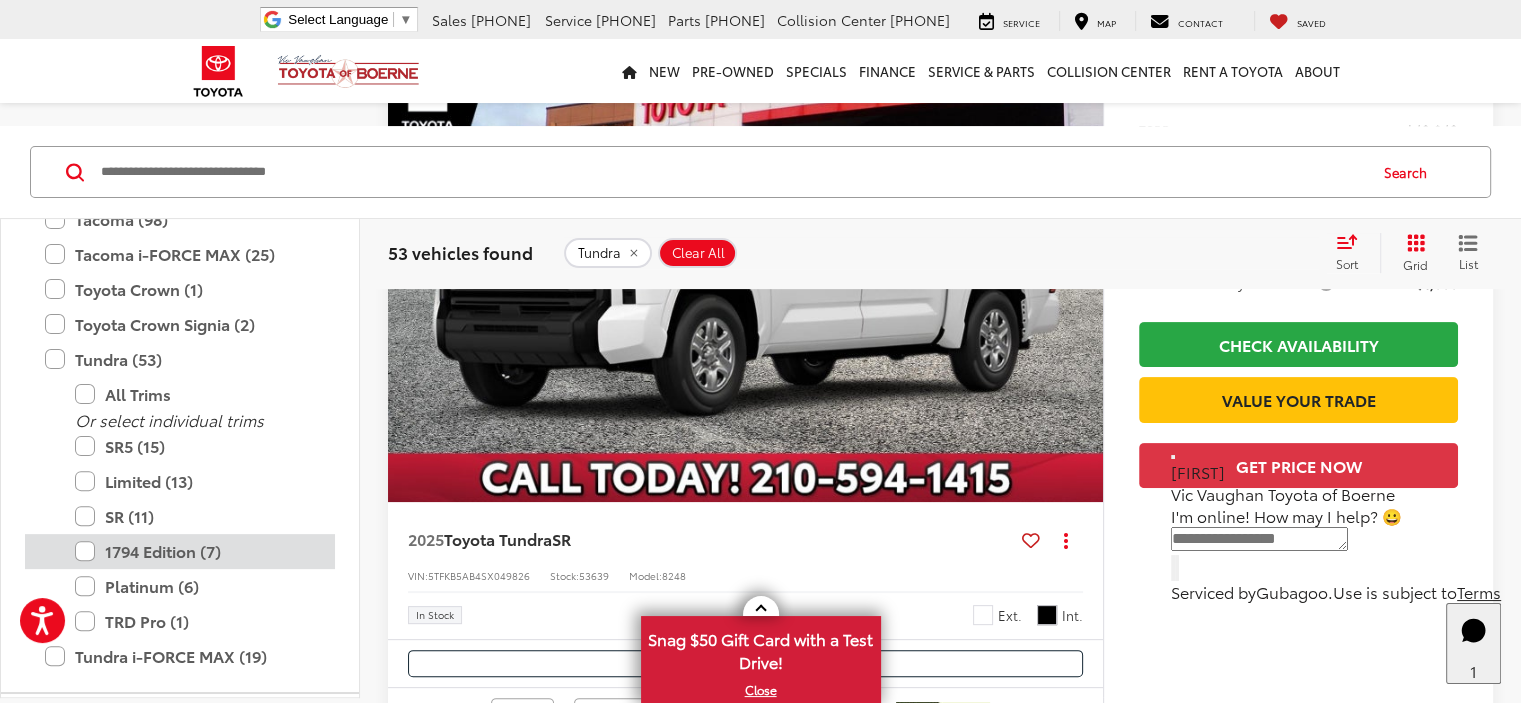 click on "1794 Edition (7)" at bounding box center (195, 551) 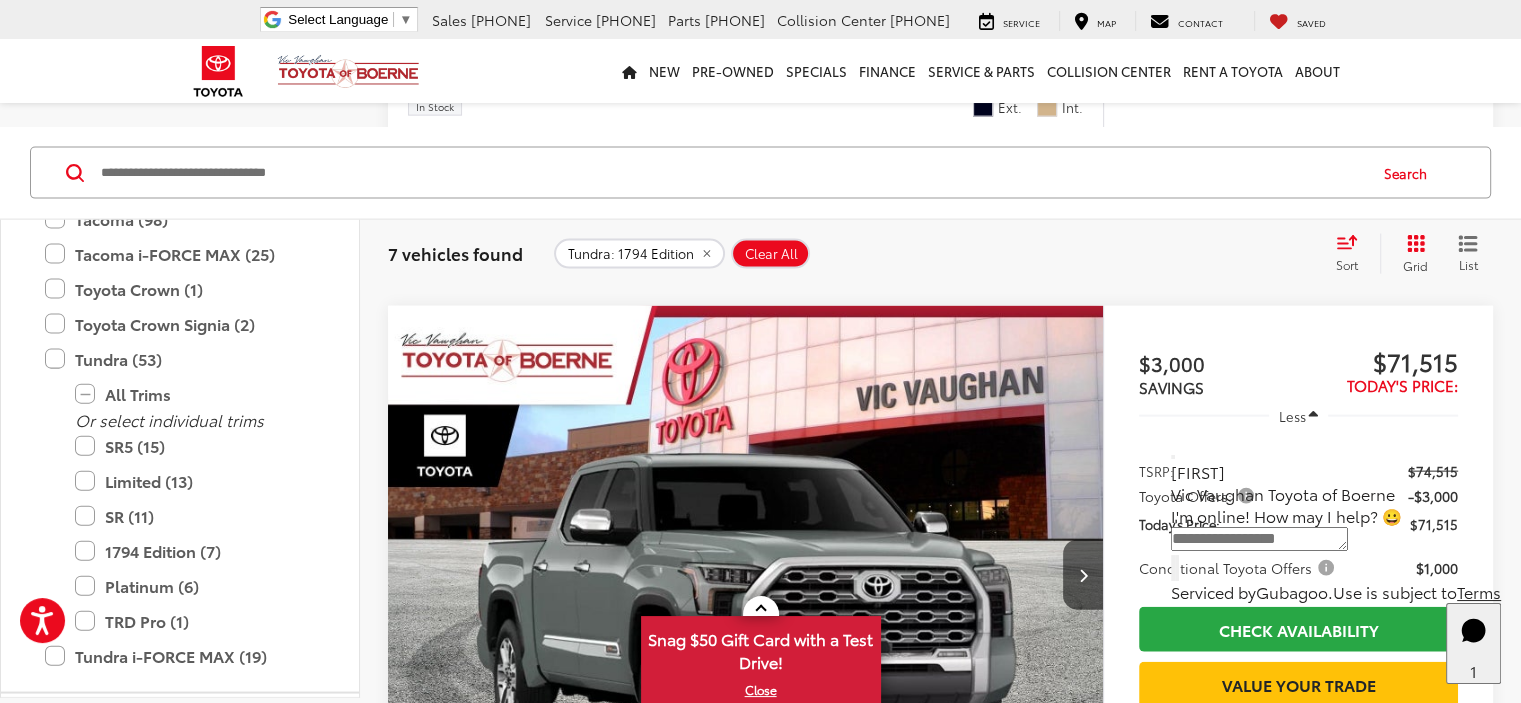 scroll, scrollTop: 4356, scrollLeft: 0, axis: vertical 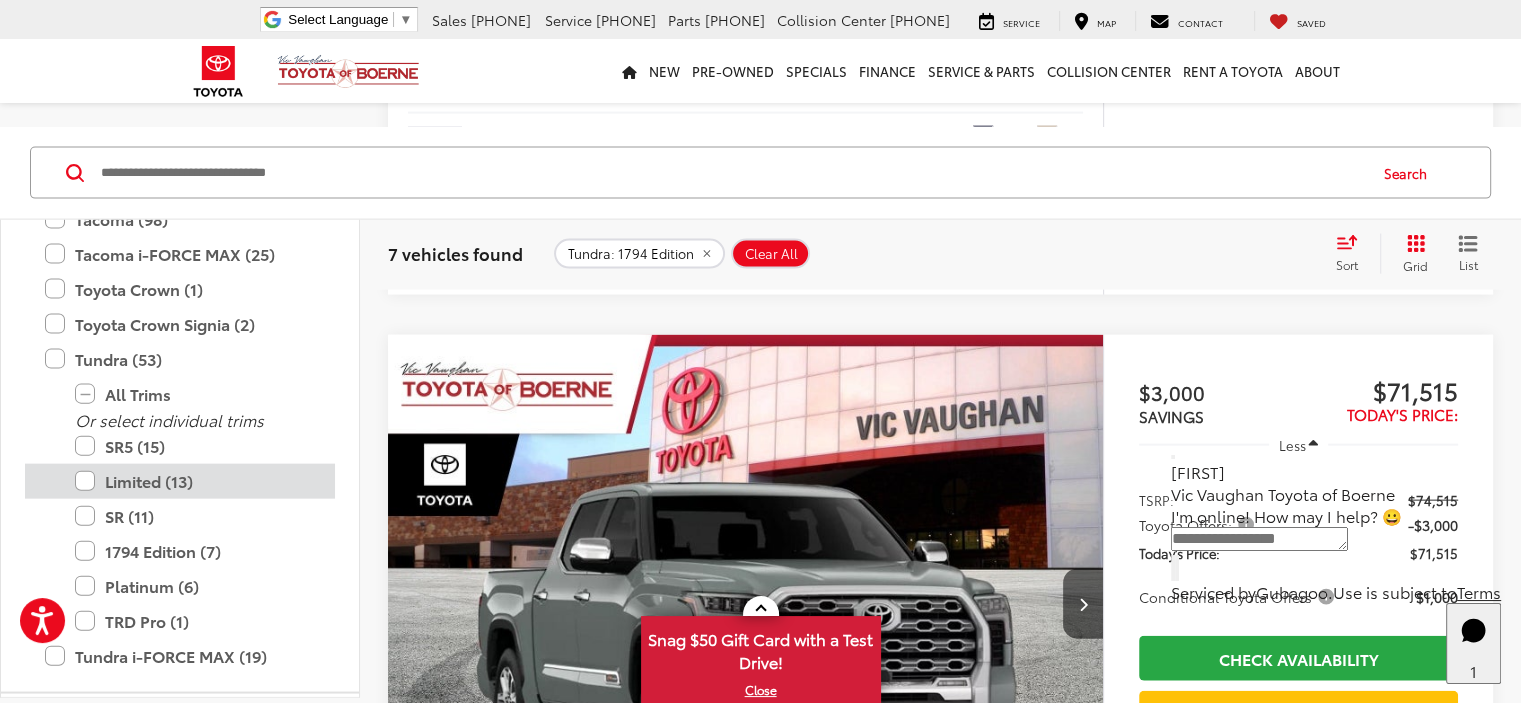 click on "Limited (13)" at bounding box center [195, 481] 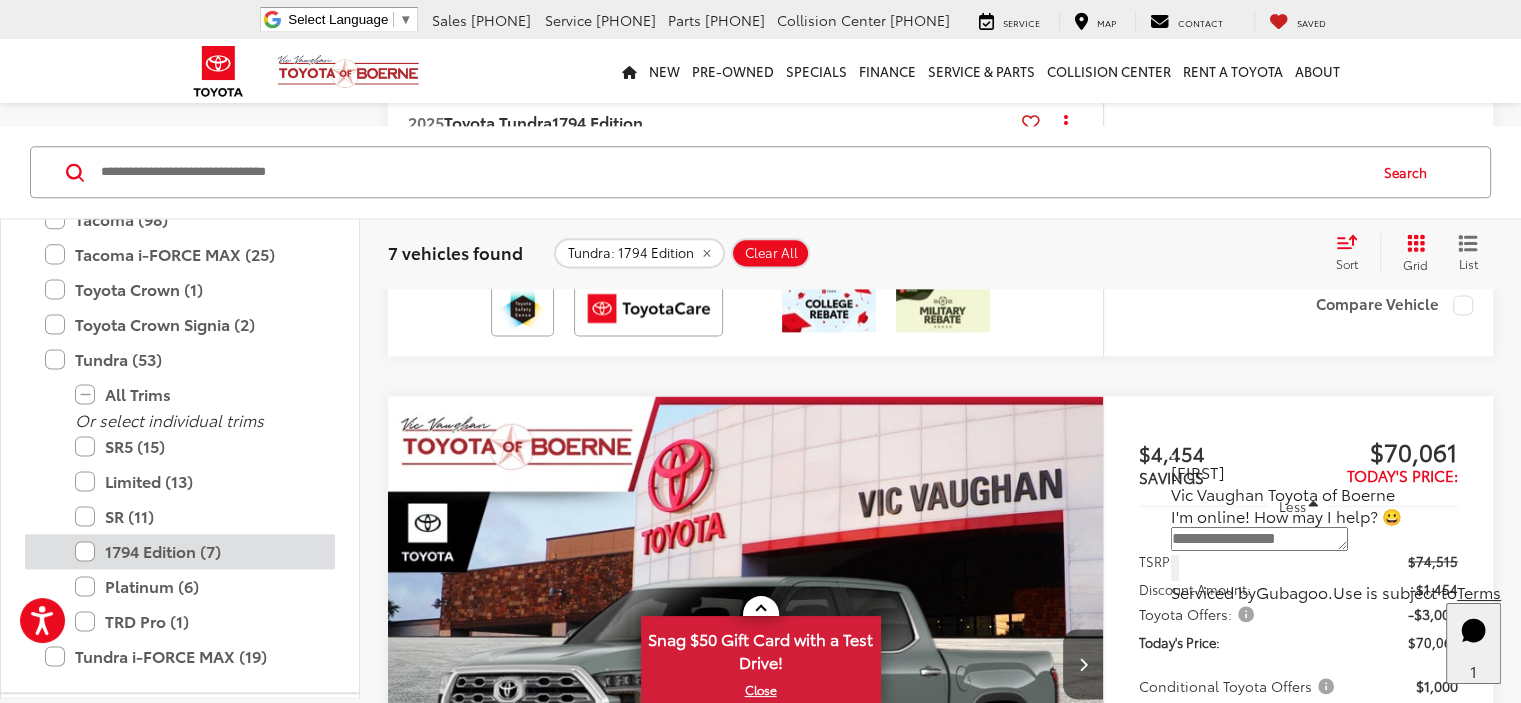 click on "1794 Edition (7)" at bounding box center (195, 551) 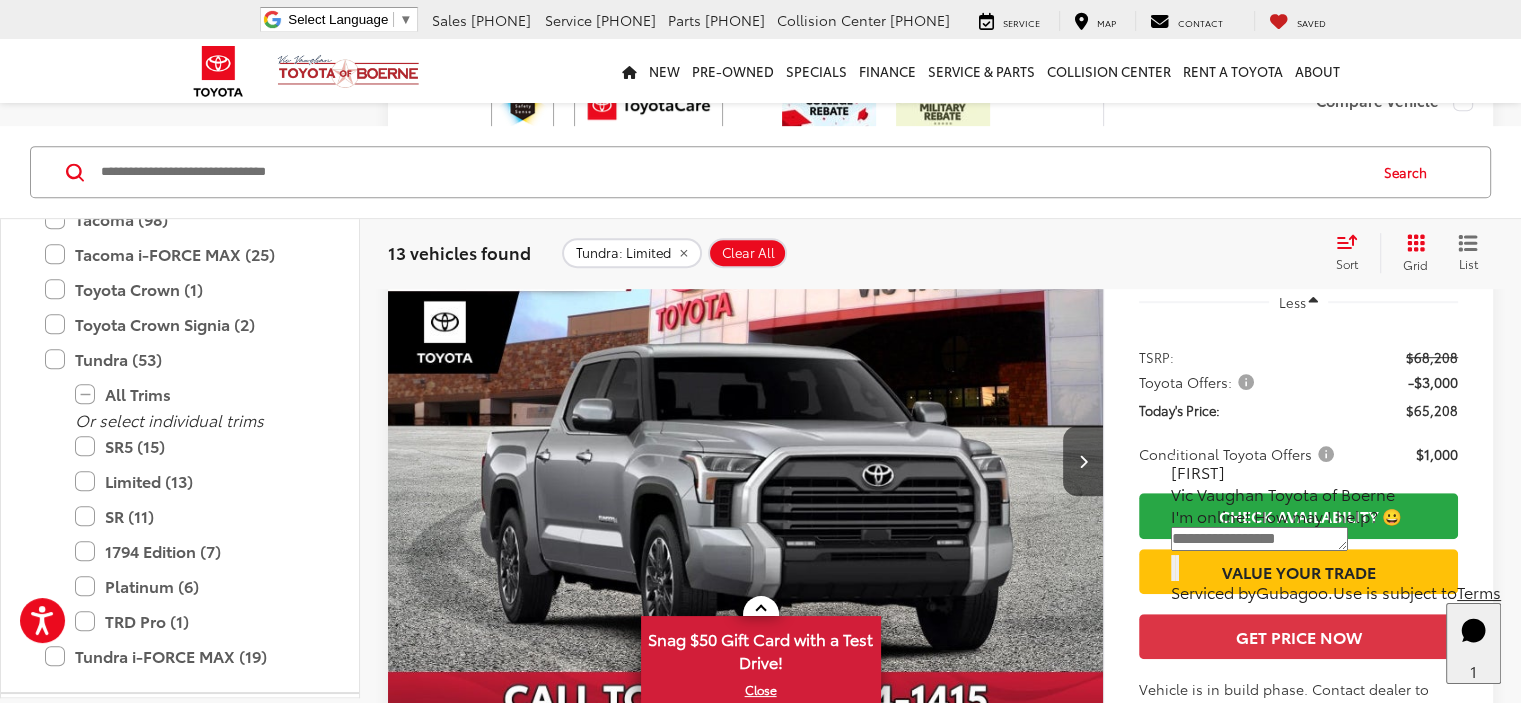 scroll, scrollTop: 9256, scrollLeft: 0, axis: vertical 